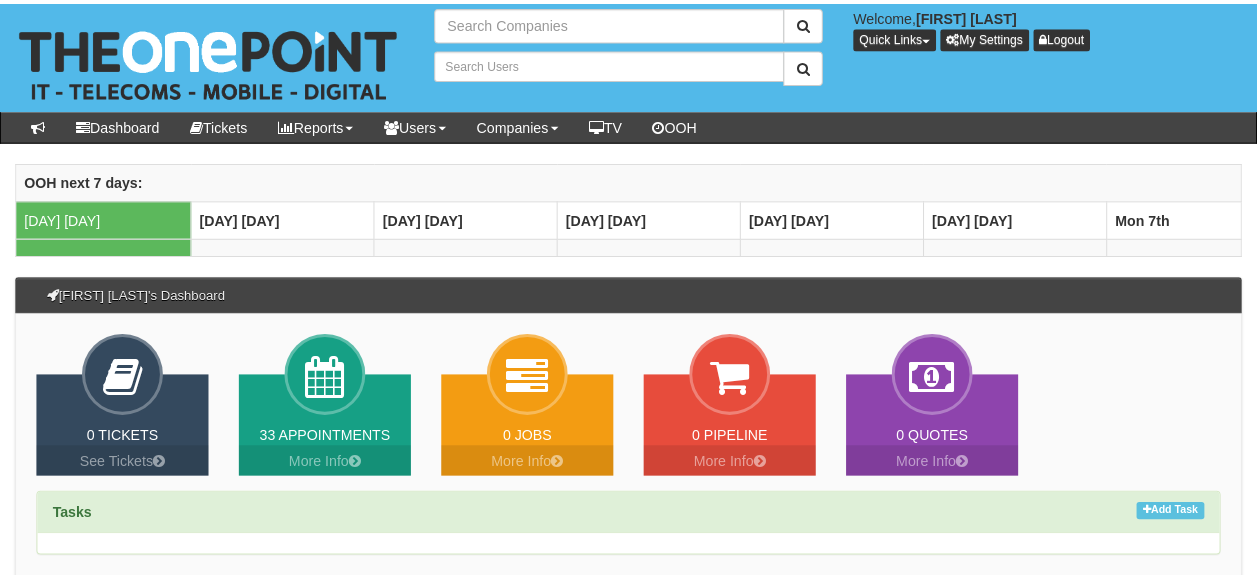 scroll, scrollTop: 0, scrollLeft: 0, axis: both 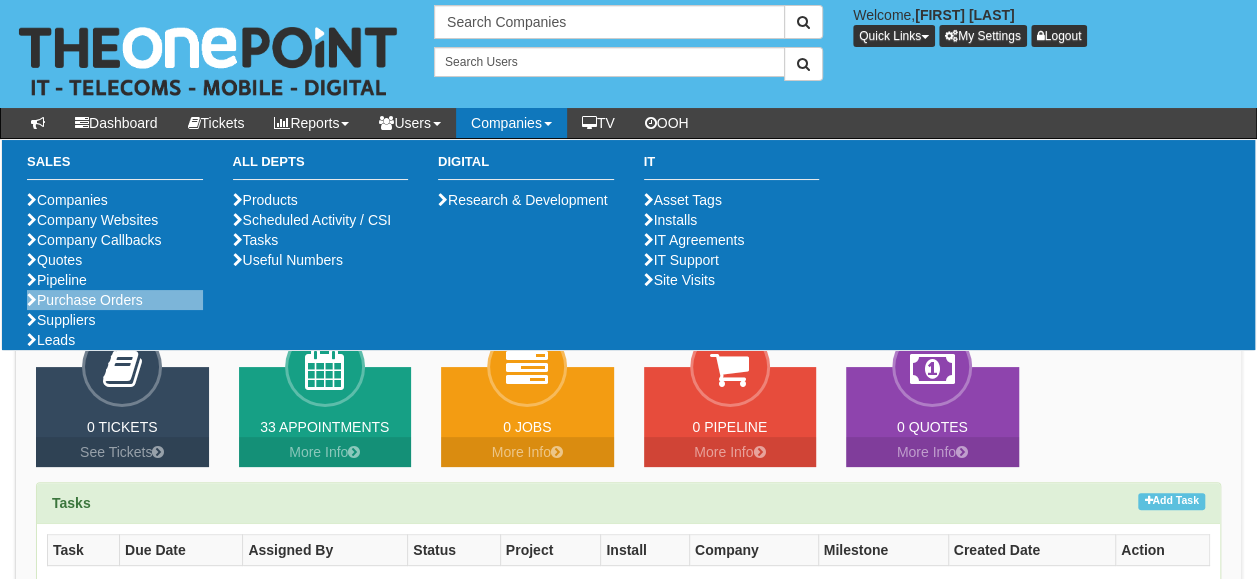 click on "Purchase Orders" at bounding box center (115, 300) 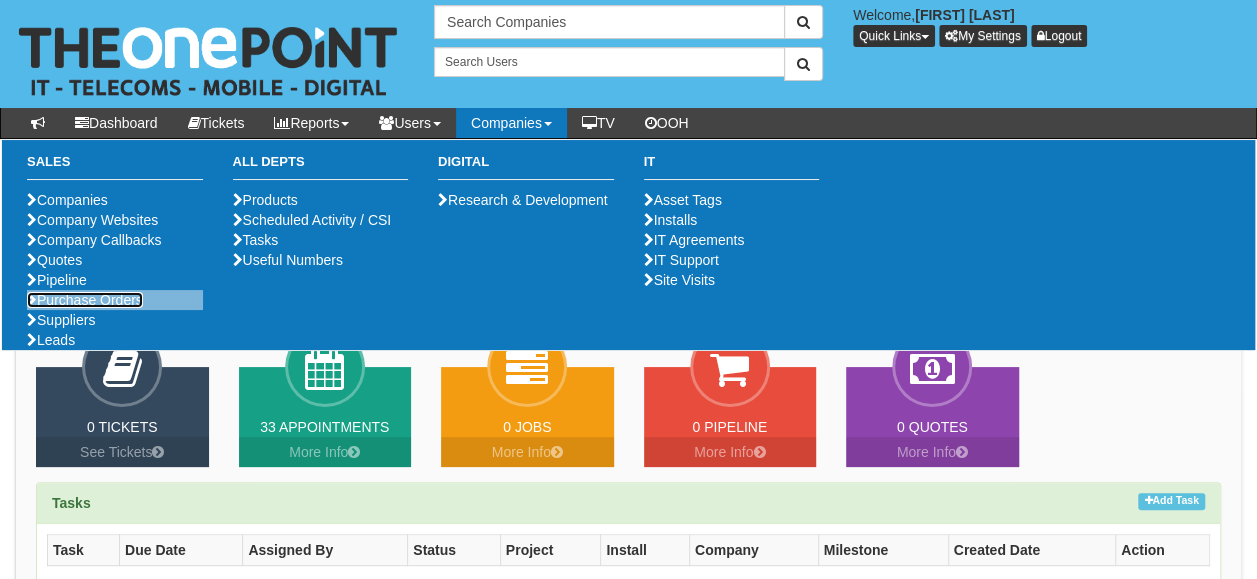 click on "Purchase Orders" at bounding box center [85, 300] 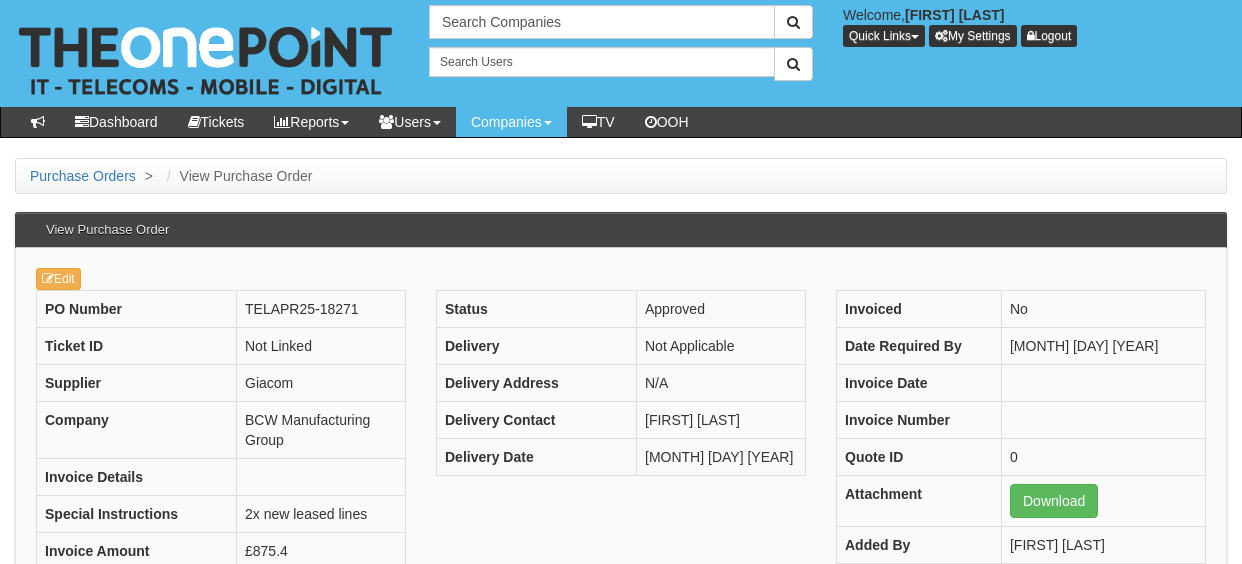 scroll, scrollTop: 0, scrollLeft: 0, axis: both 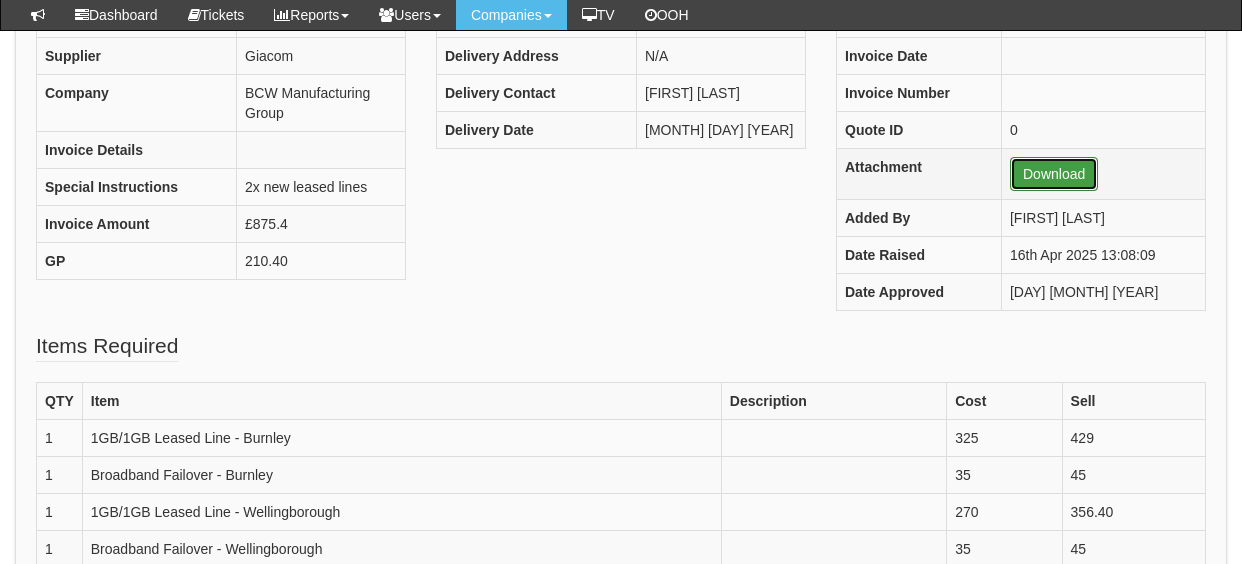 click on "Download" at bounding box center (1054, 174) 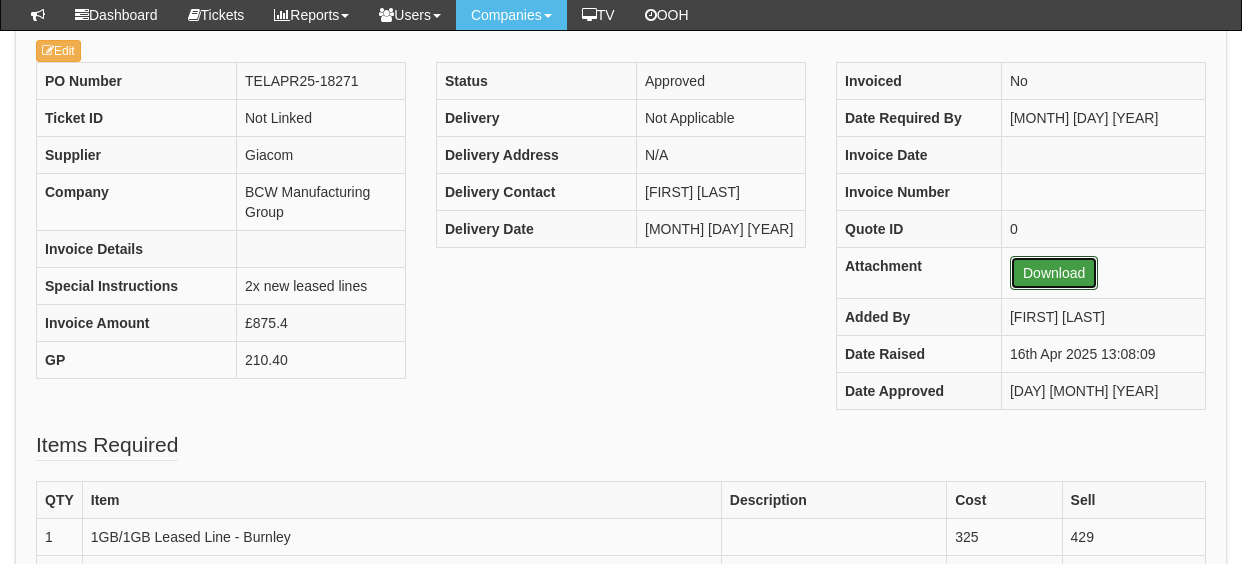 scroll, scrollTop: 175, scrollLeft: 0, axis: vertical 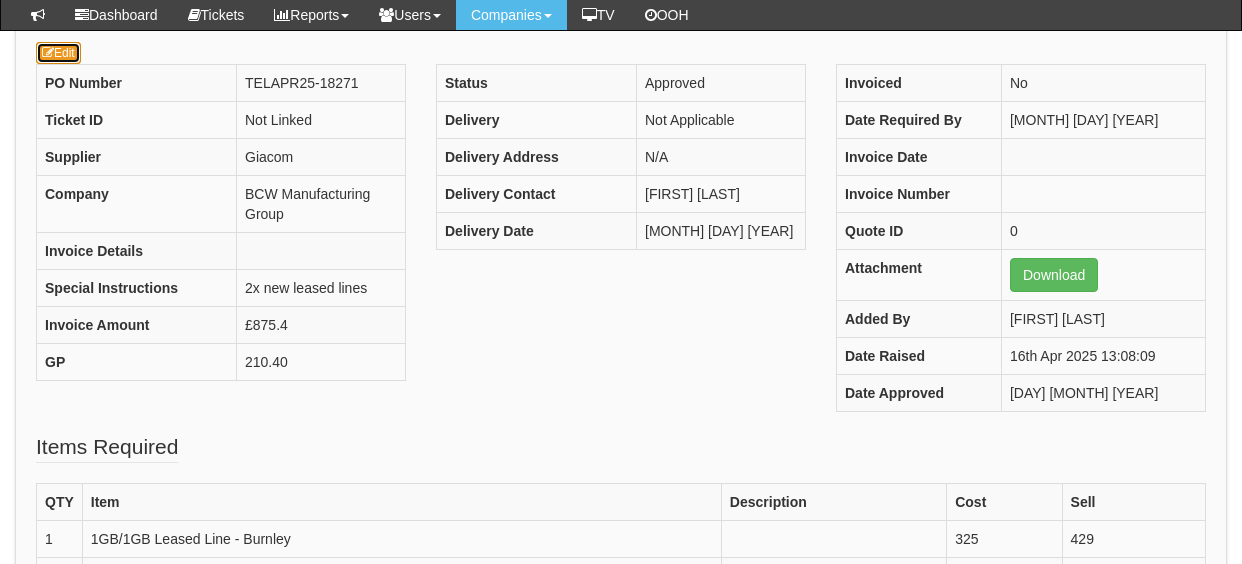 click on "Edit" at bounding box center (58, 53) 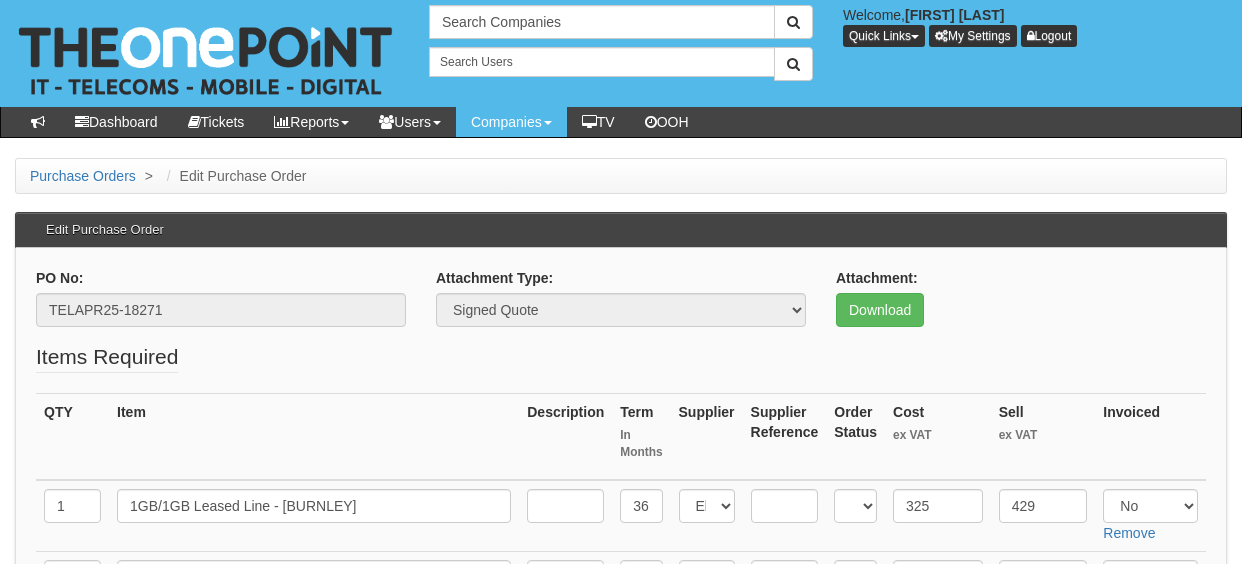 scroll, scrollTop: 0, scrollLeft: 0, axis: both 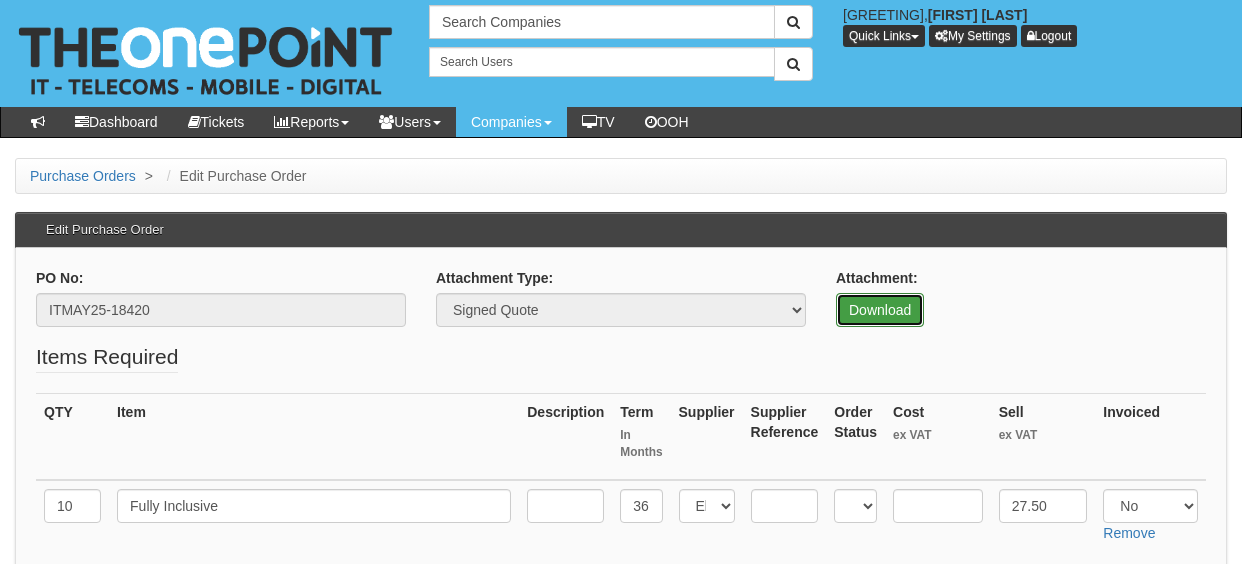 click on "Download" at bounding box center [880, 310] 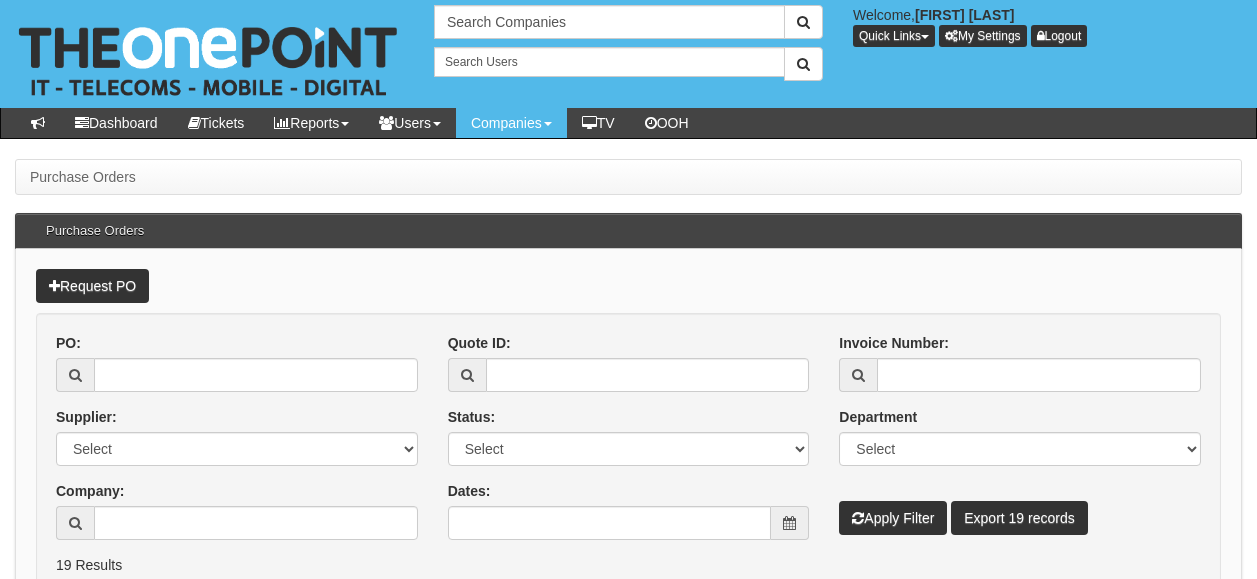 scroll, scrollTop: 0, scrollLeft: 0, axis: both 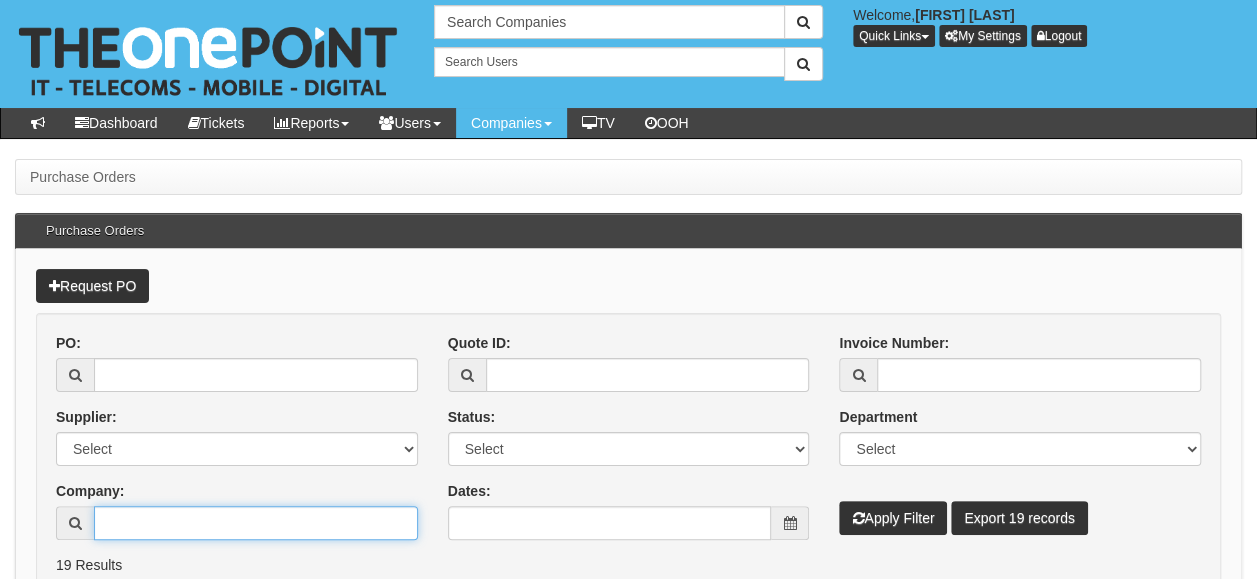 click on "Company:" at bounding box center (256, 523) 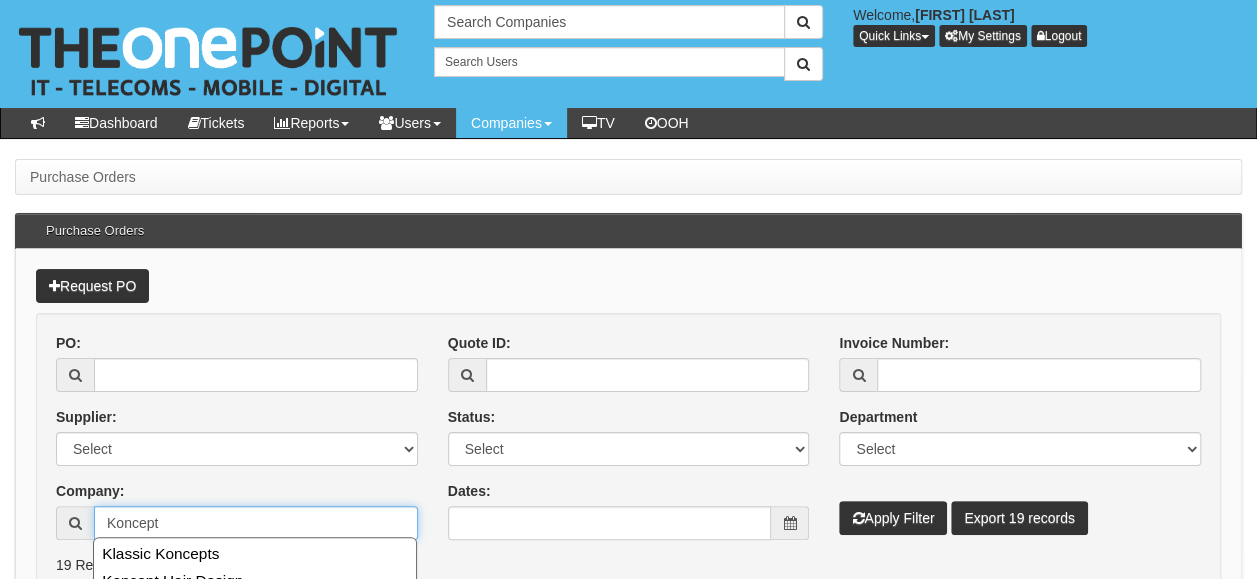 type on "Koncept" 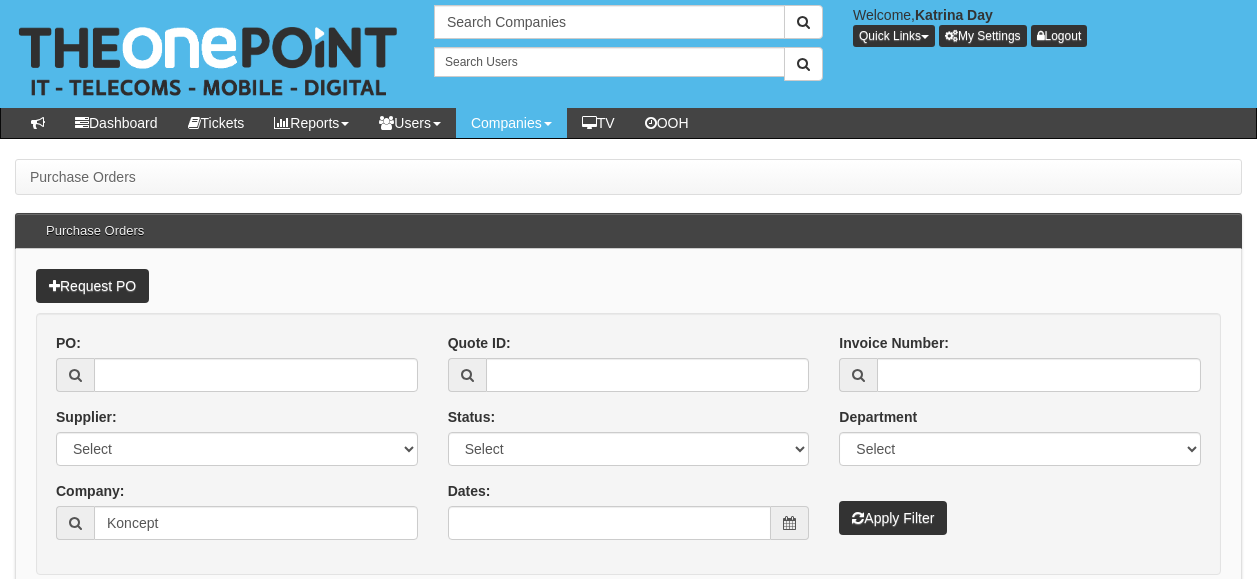 scroll, scrollTop: 0, scrollLeft: 0, axis: both 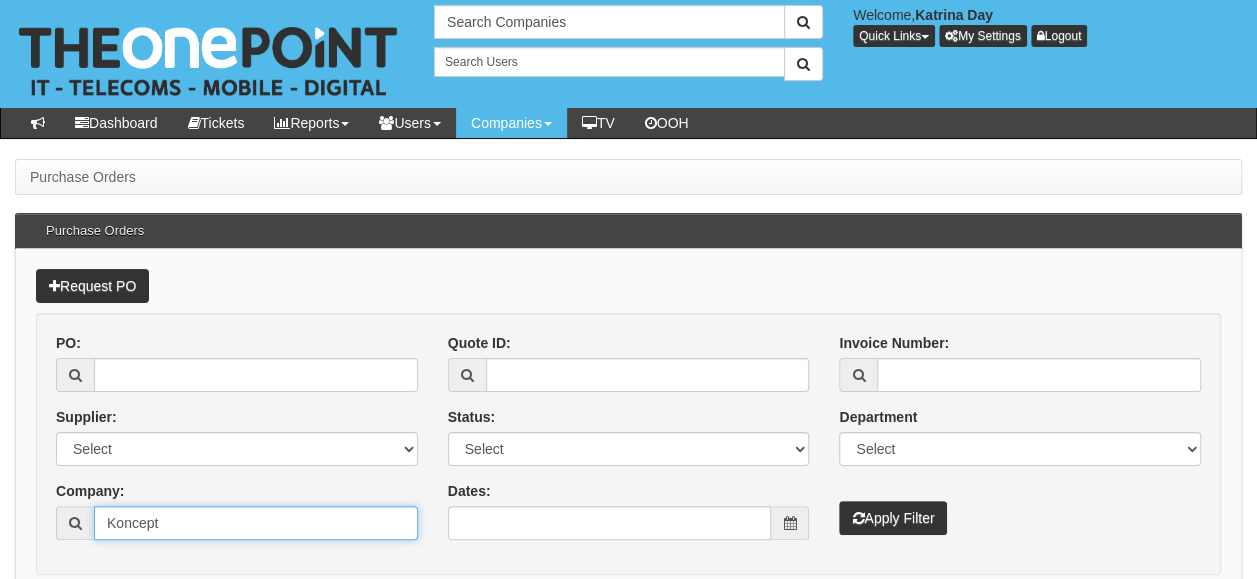 click on "Koncept" at bounding box center (256, 523) 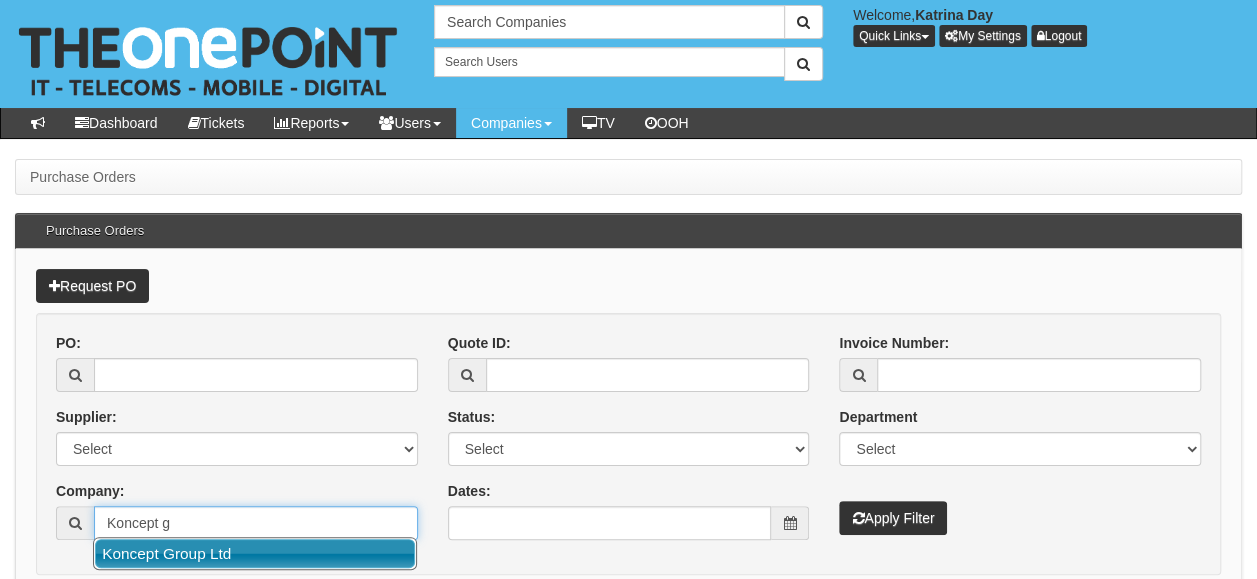 click on "Koncept Group Ltd" at bounding box center [255, 553] 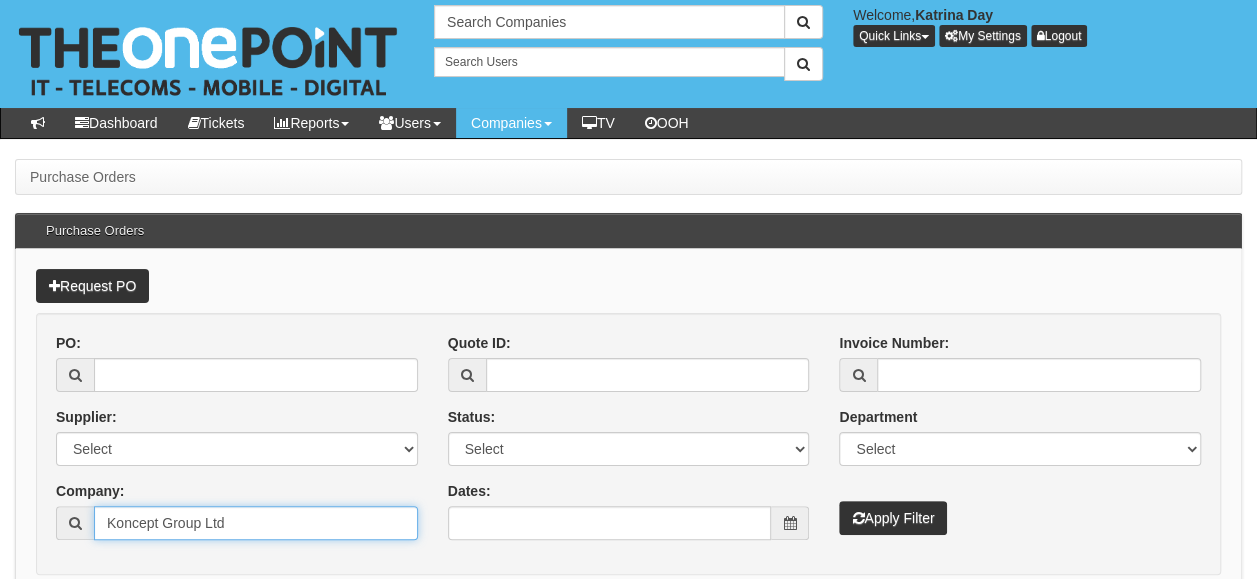 type on "[COMPANY]" 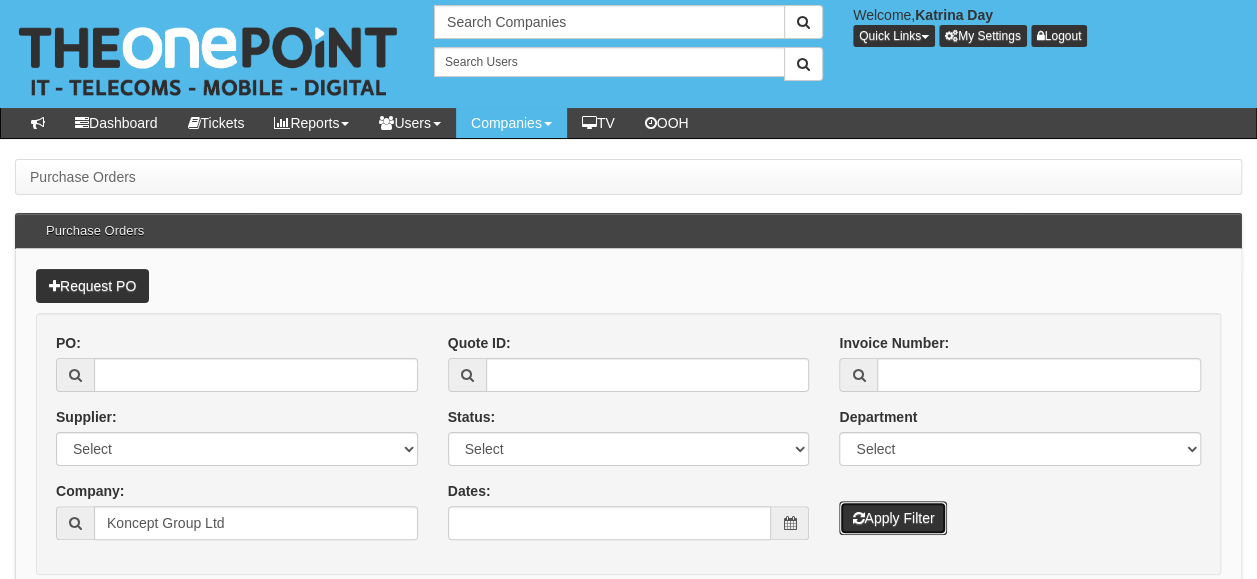click on "Apply Filter" at bounding box center (893, 518) 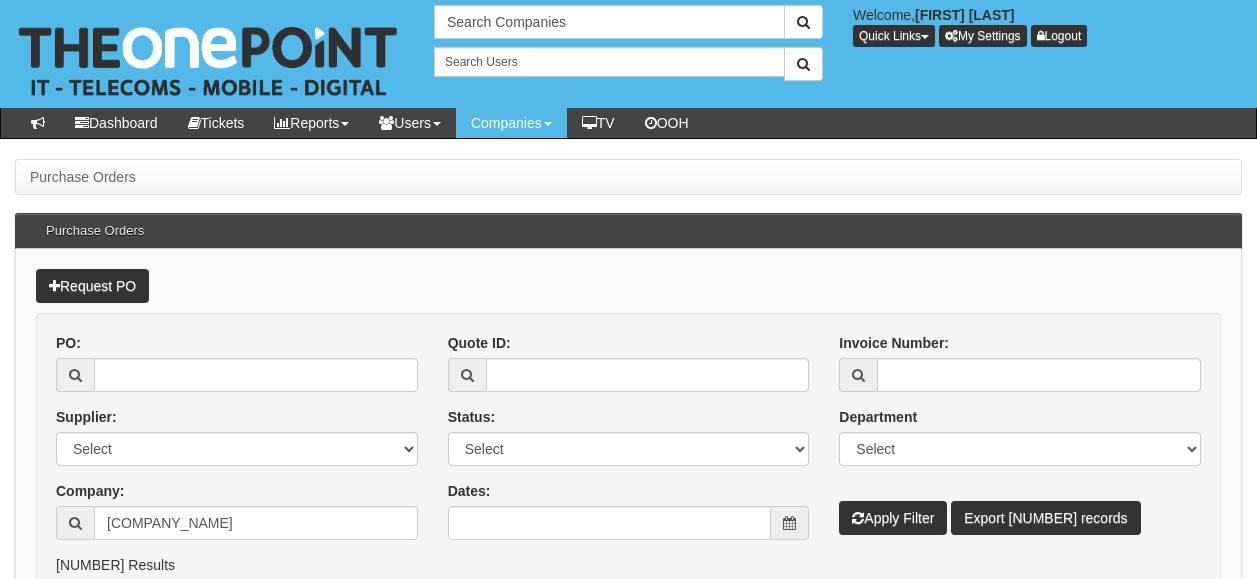 scroll, scrollTop: 0, scrollLeft: 0, axis: both 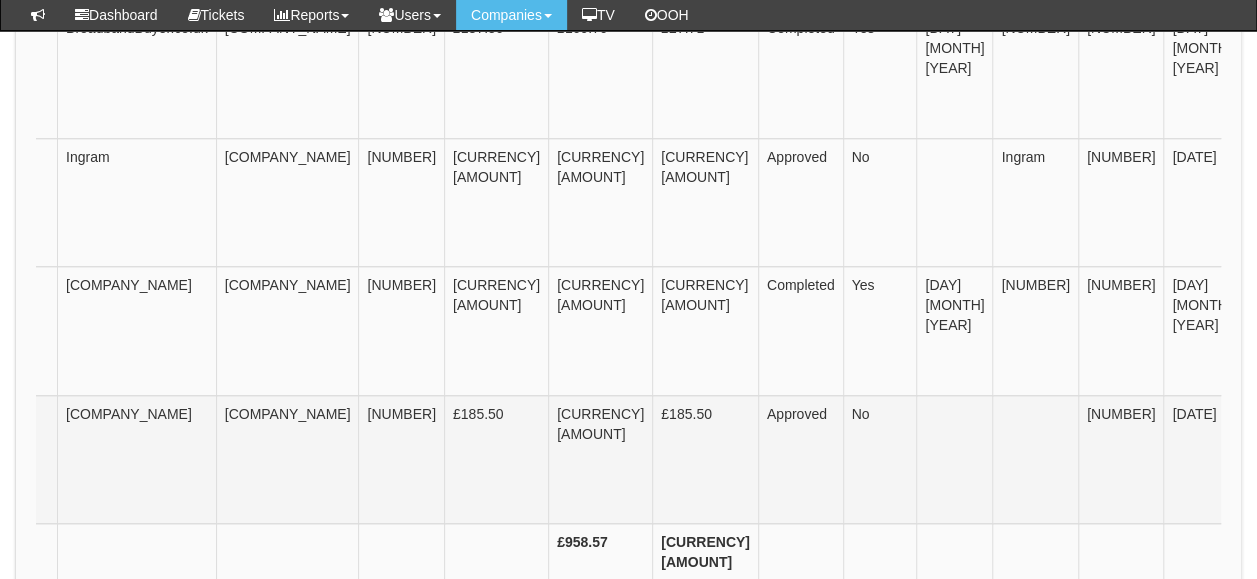 click on "View" at bounding box center [1478, 415] 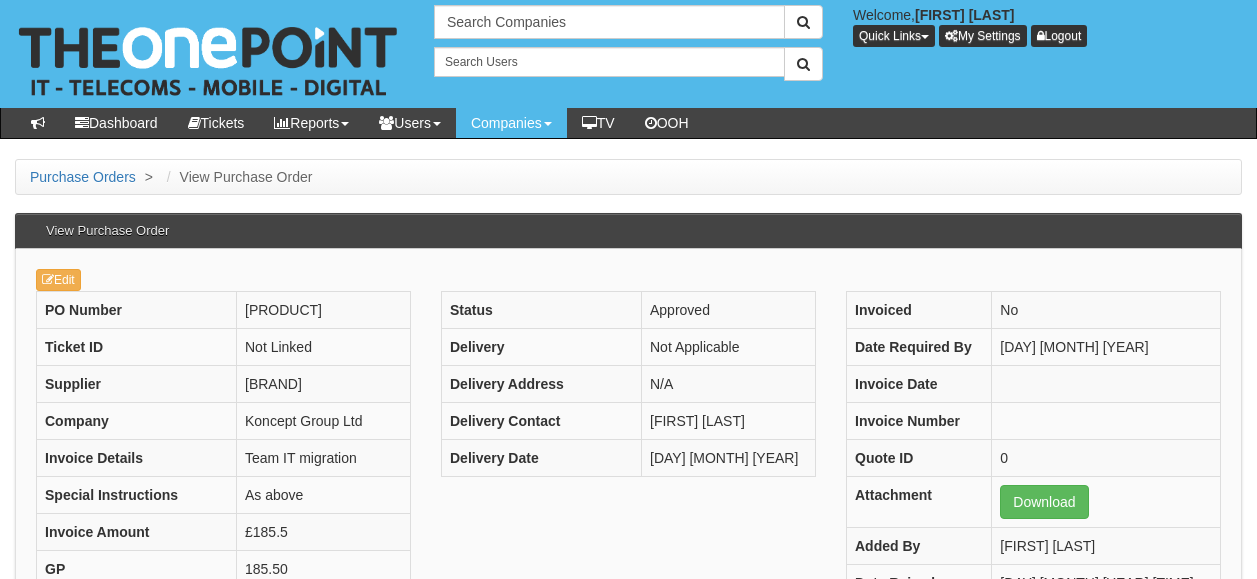 scroll, scrollTop: 0, scrollLeft: 0, axis: both 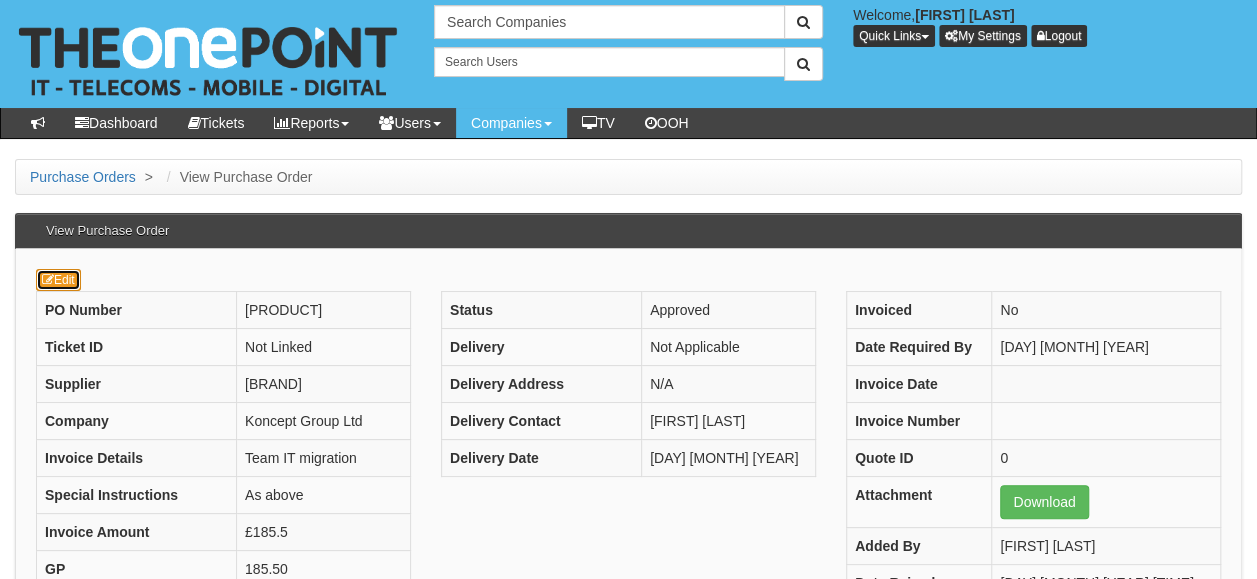 click on "Edit" at bounding box center [58, 280] 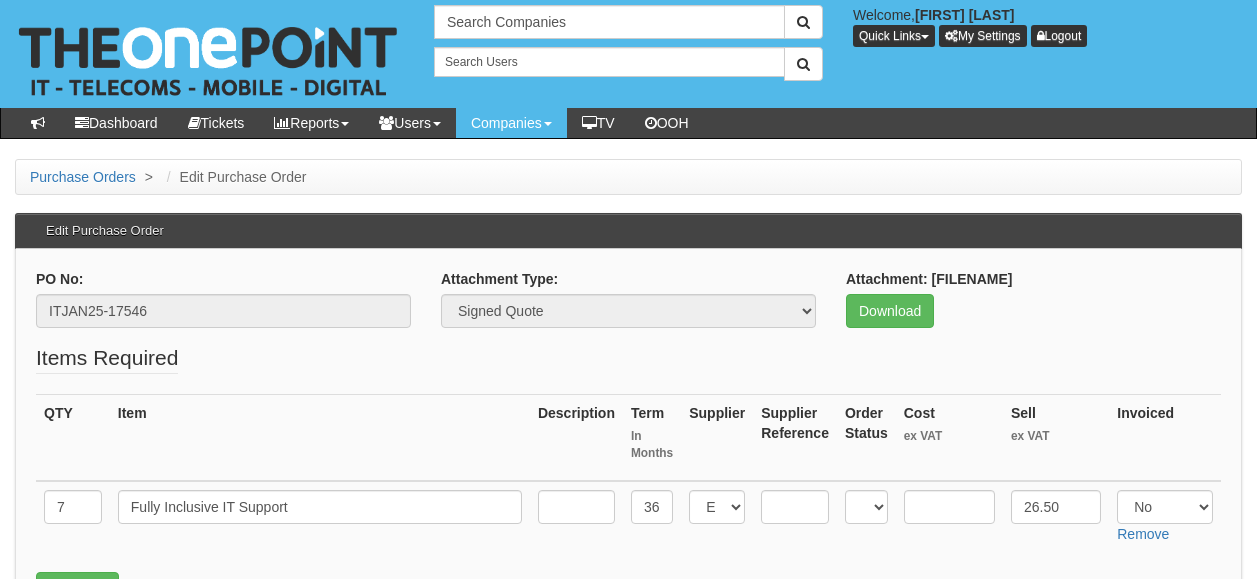 scroll, scrollTop: 0, scrollLeft: 0, axis: both 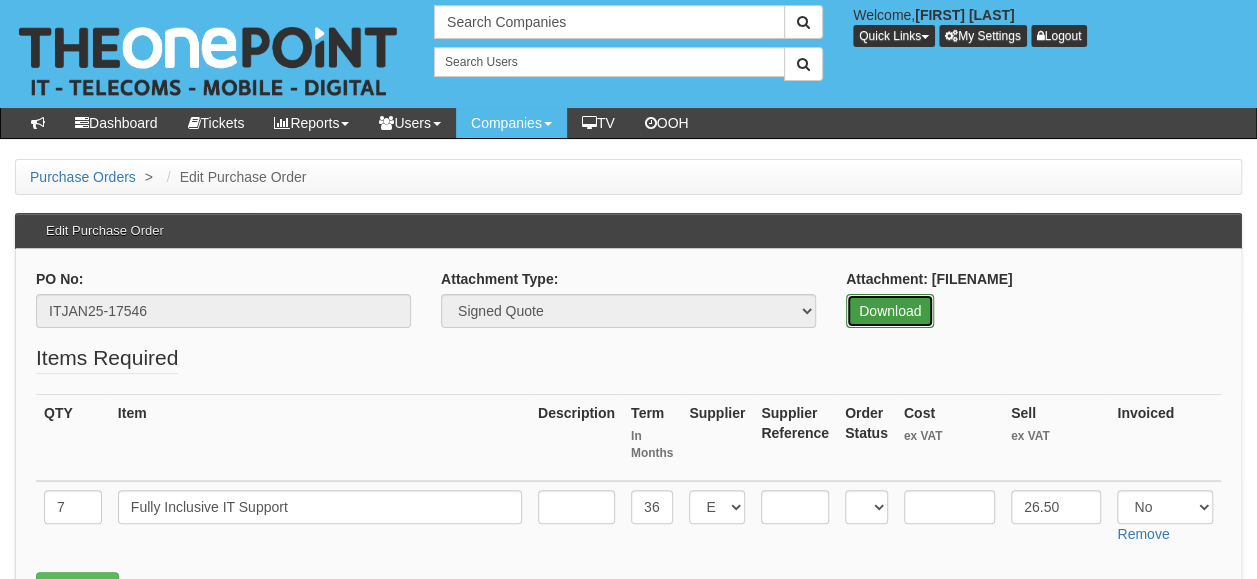 click on "Download" at bounding box center (890, 311) 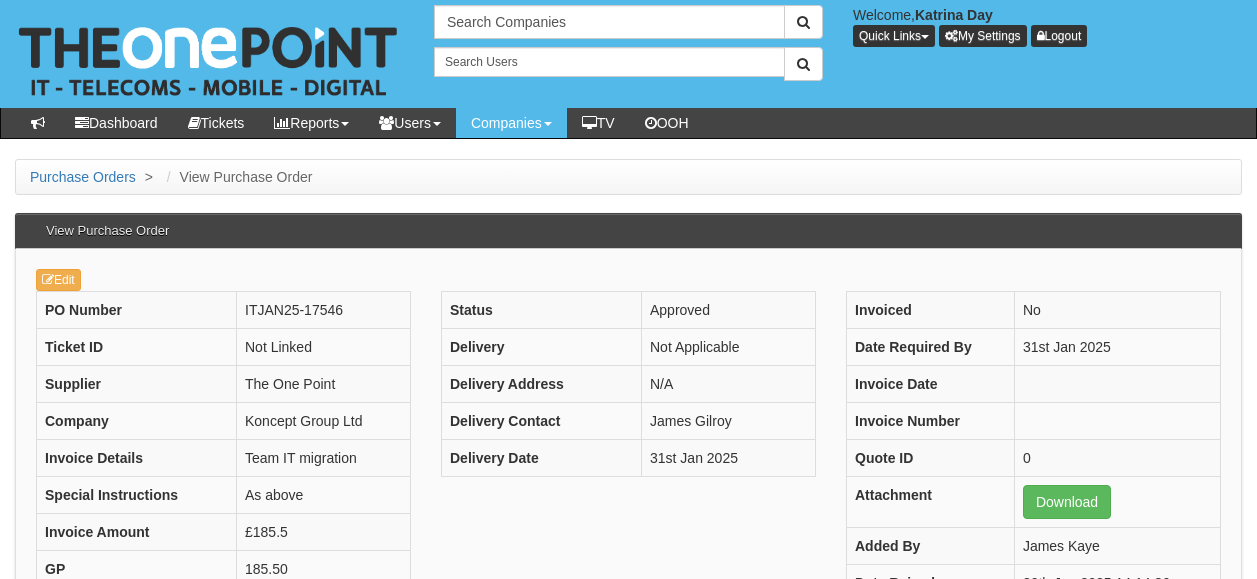 scroll, scrollTop: 0, scrollLeft: 0, axis: both 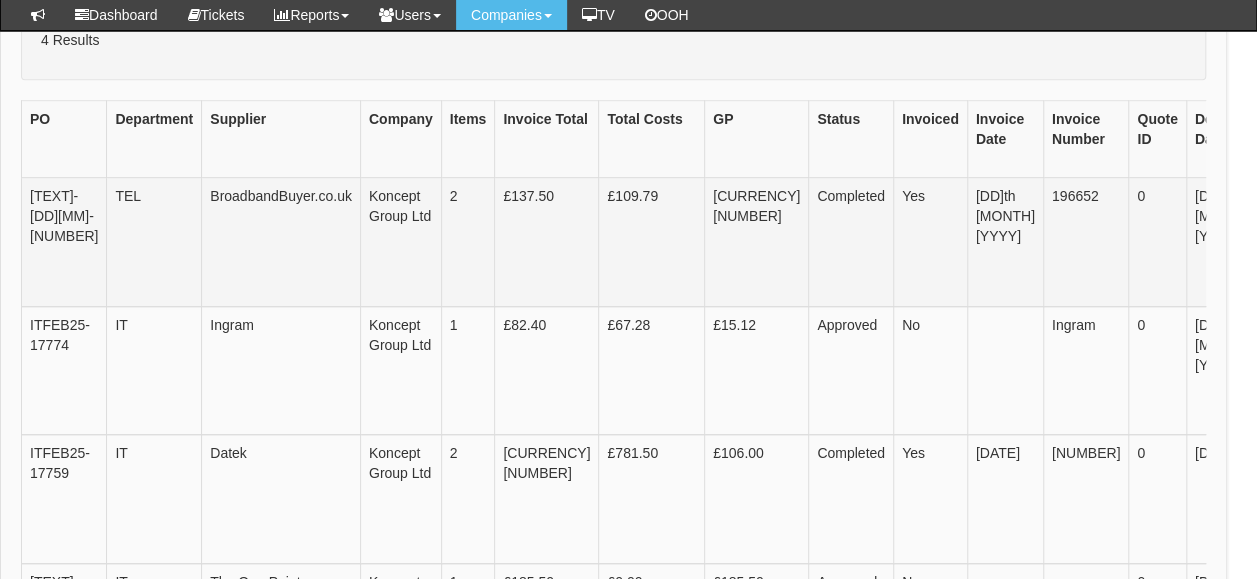 click on "Koncept Group Ltd" at bounding box center (400, 242) 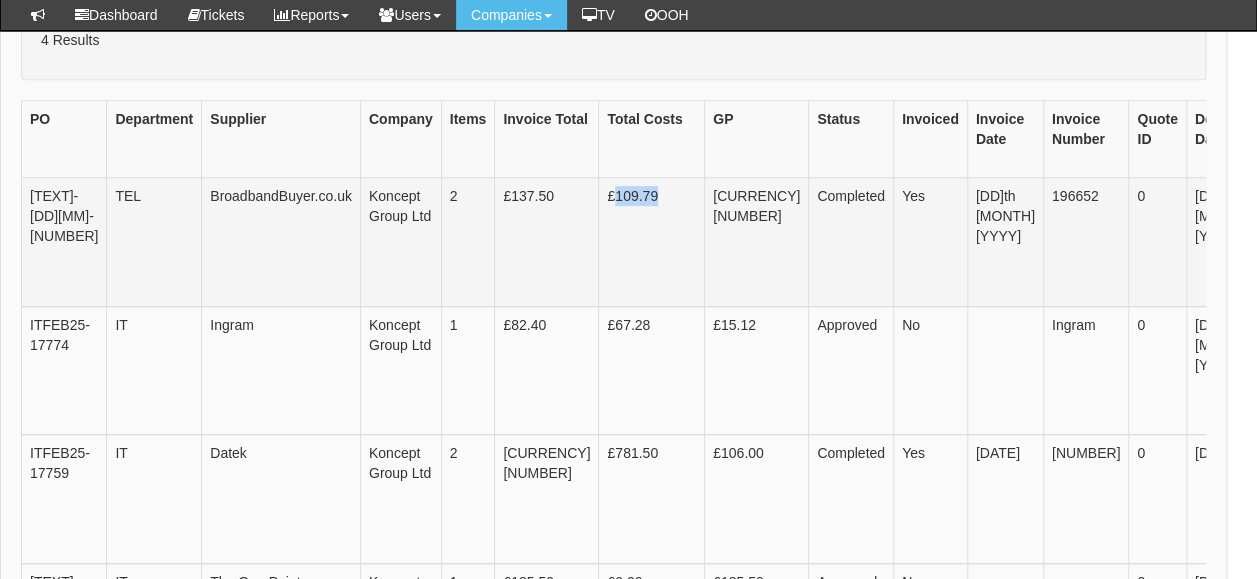 click on "£109.79" at bounding box center (652, 242) 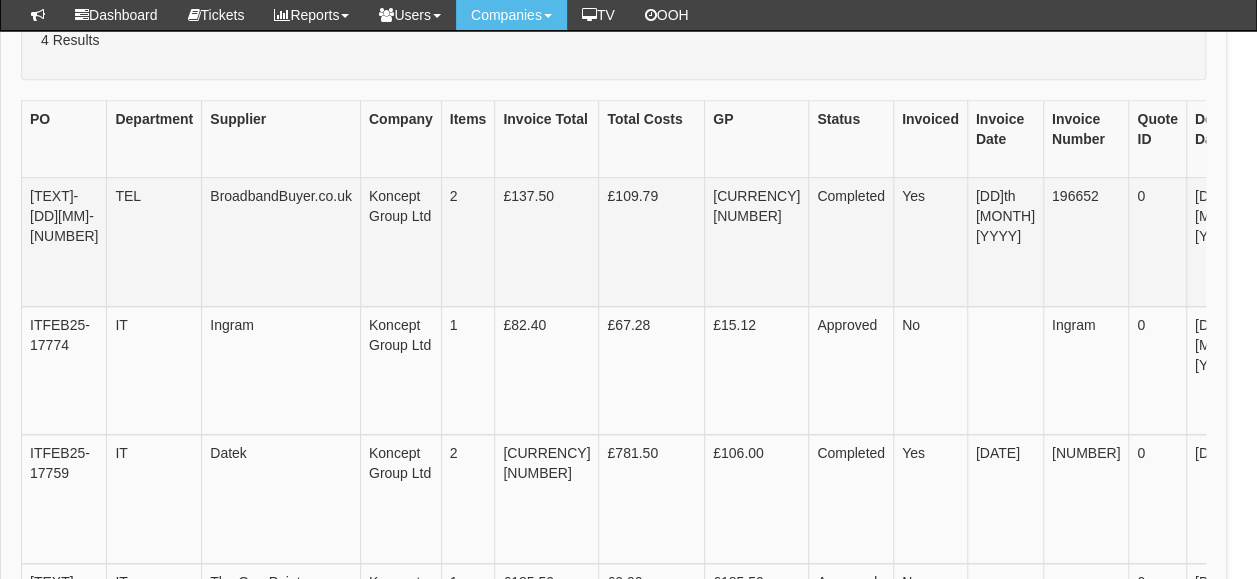 drag, startPoint x: 606, startPoint y: 233, endPoint x: 714, endPoint y: 238, distance: 108.11568 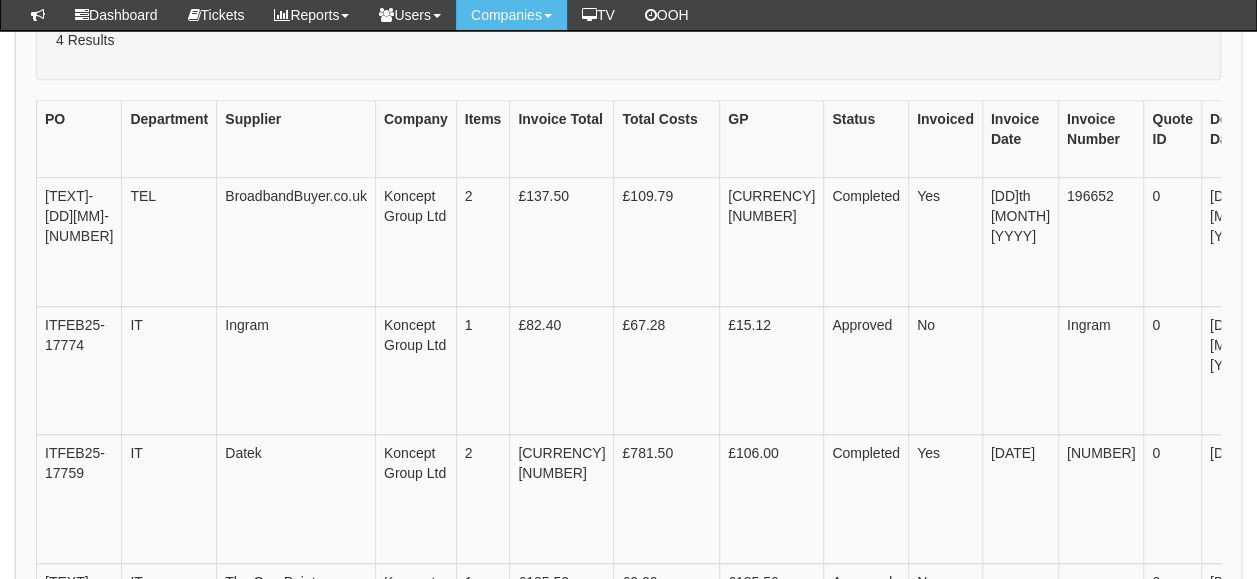 scroll, scrollTop: 474, scrollLeft: 15, axis: both 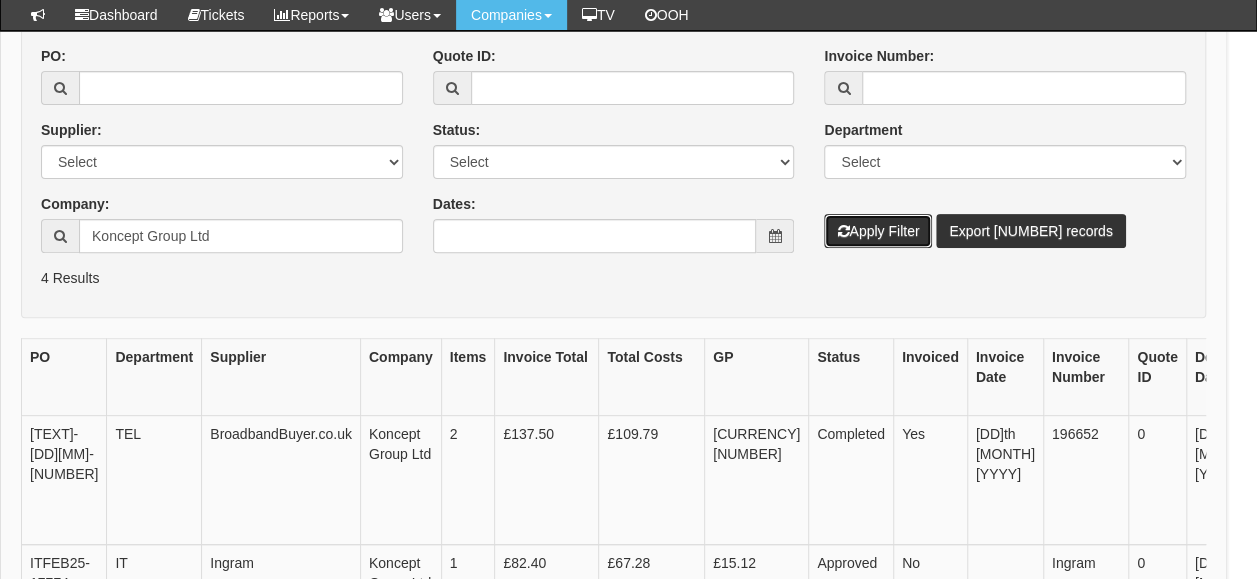 click on "Apply Filter" at bounding box center (878, 231) 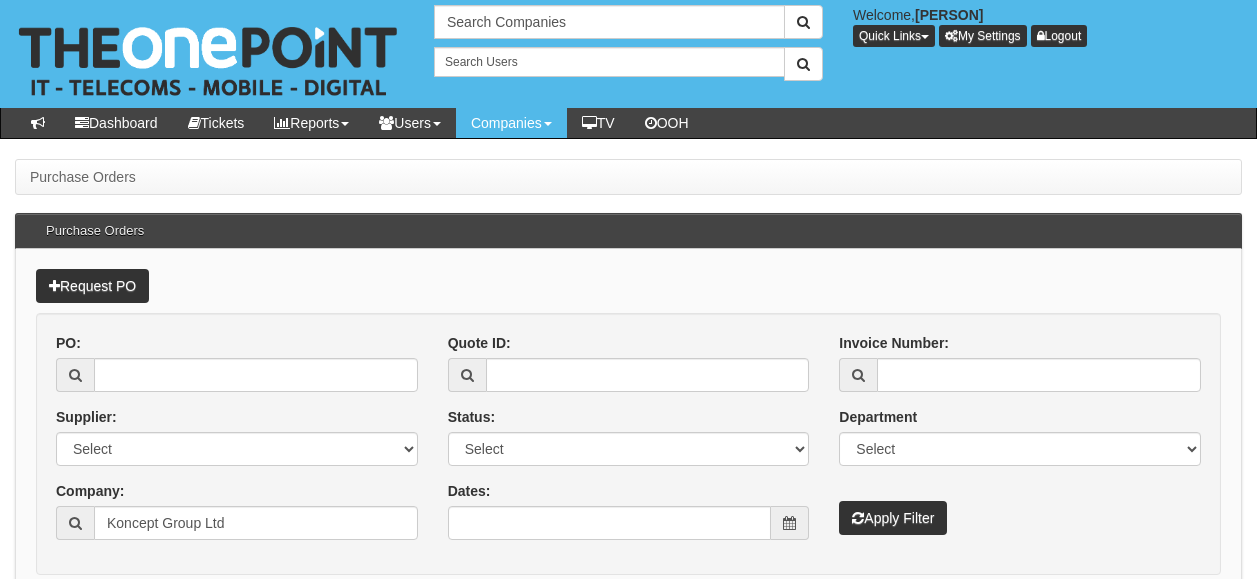 scroll, scrollTop: 0, scrollLeft: 0, axis: both 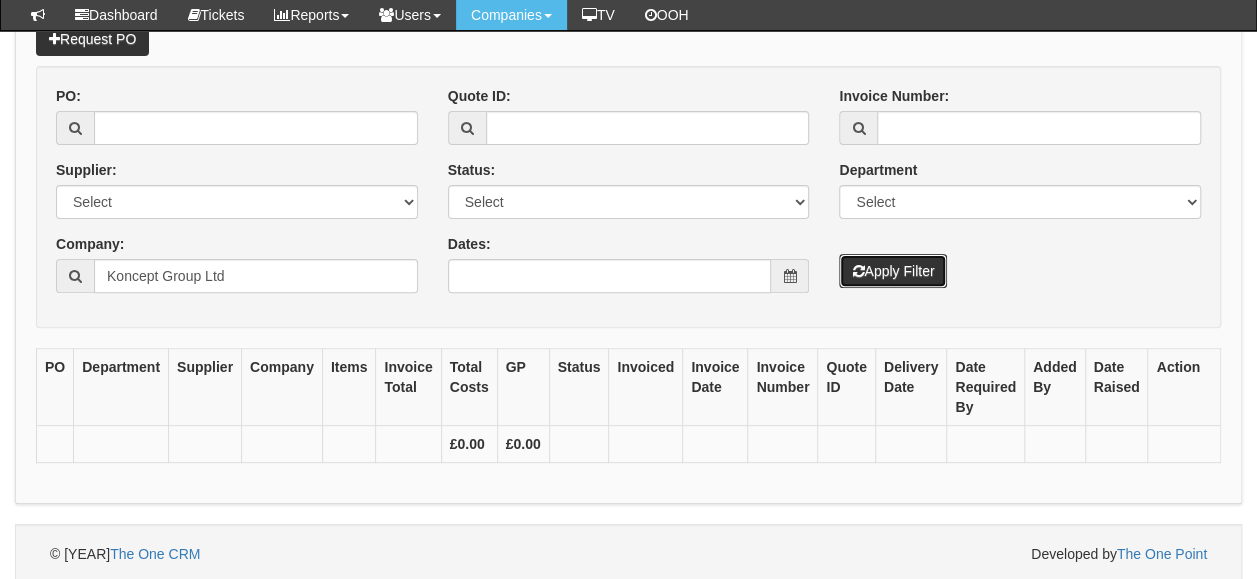 click on "Apply Filter" at bounding box center (893, 271) 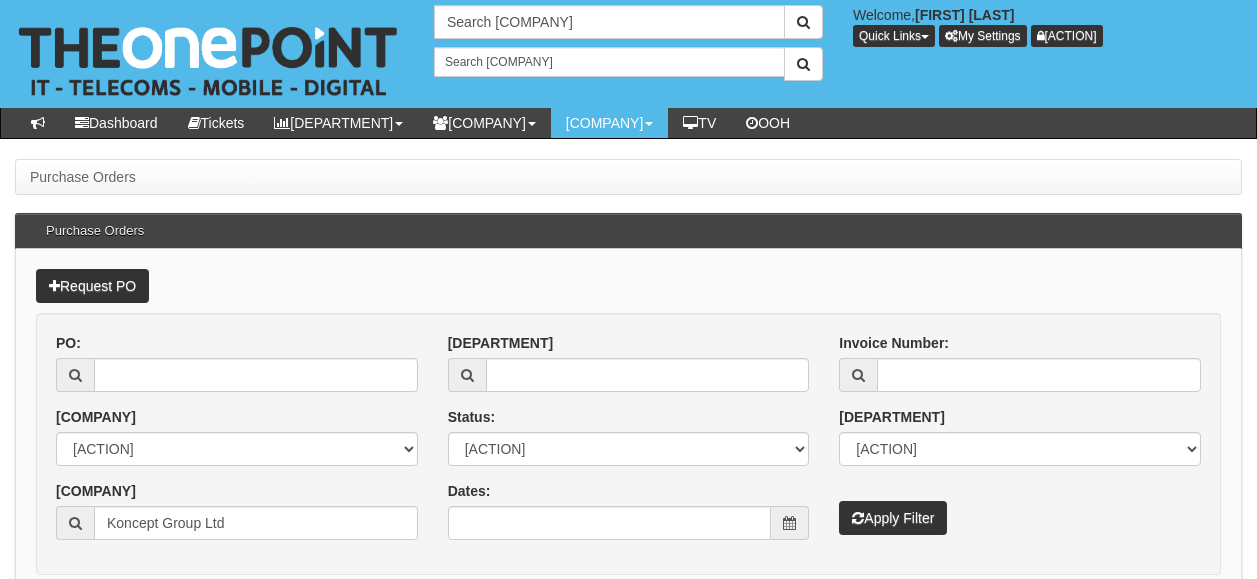 scroll, scrollTop: 0, scrollLeft: 0, axis: both 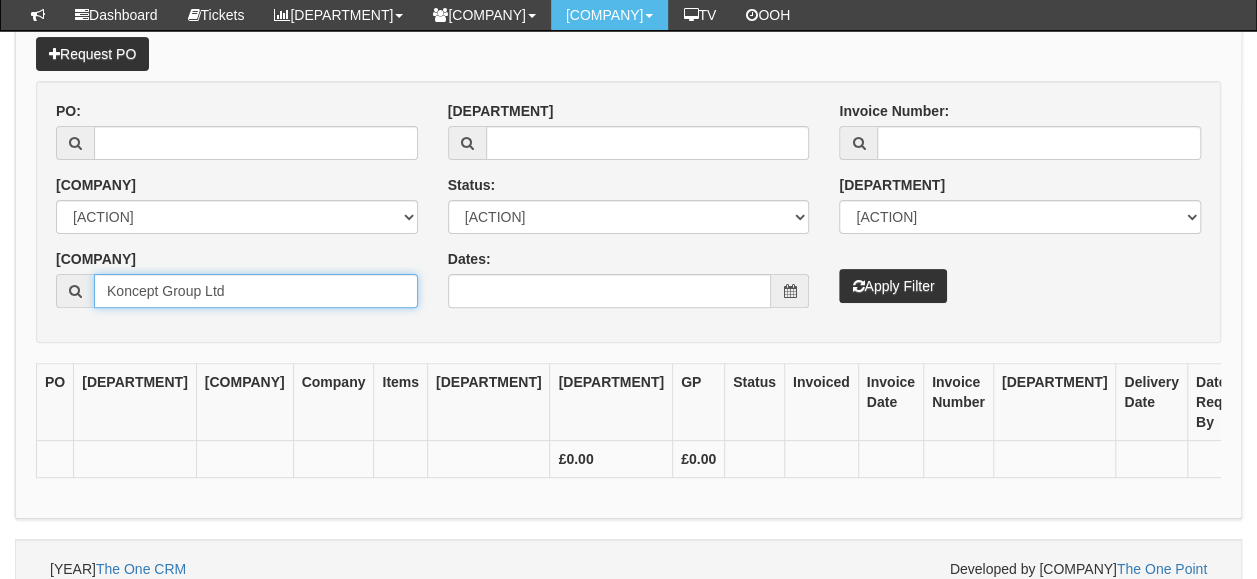 click on "Koncept Group Ltd" at bounding box center [256, 291] 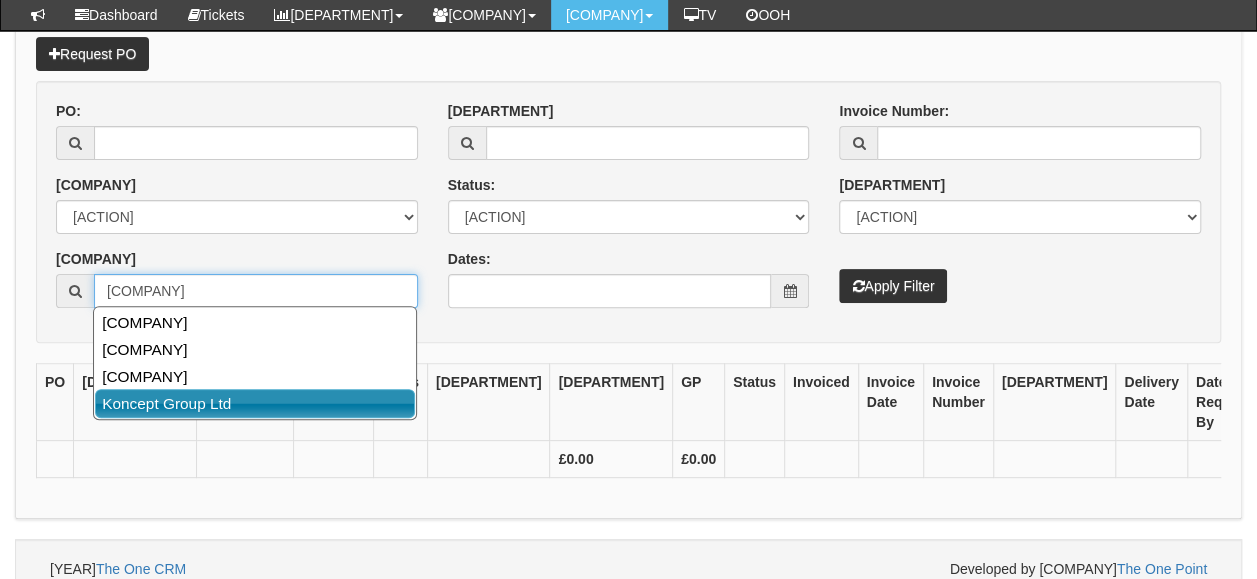 click on "Koncept Group Ltd" at bounding box center (255, 403) 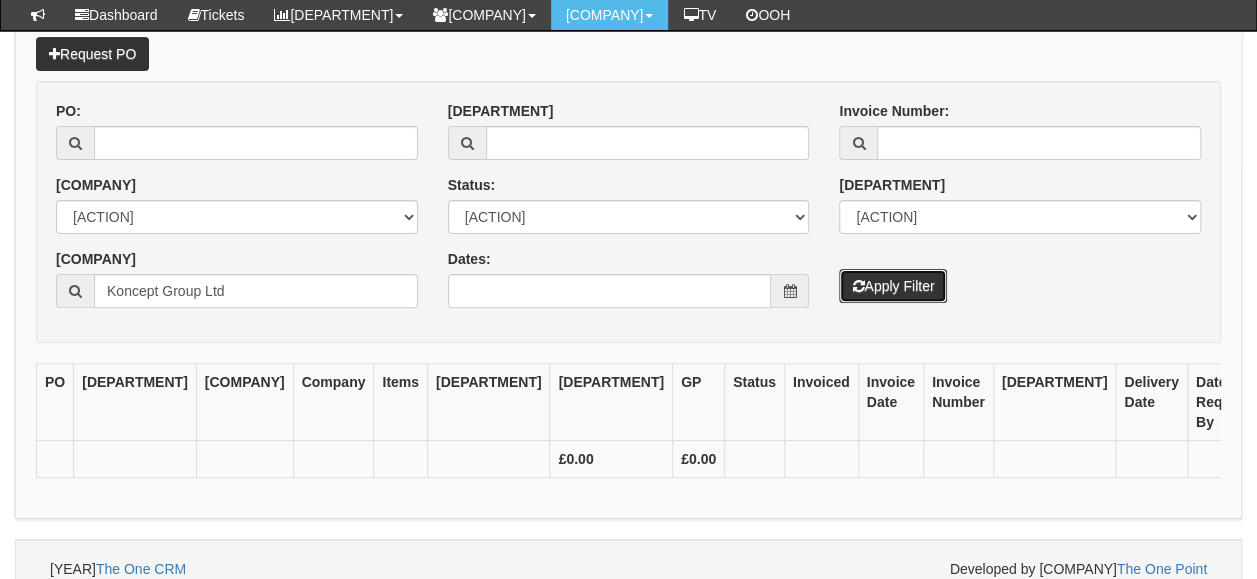 click on "Apply Filter" at bounding box center (893, 286) 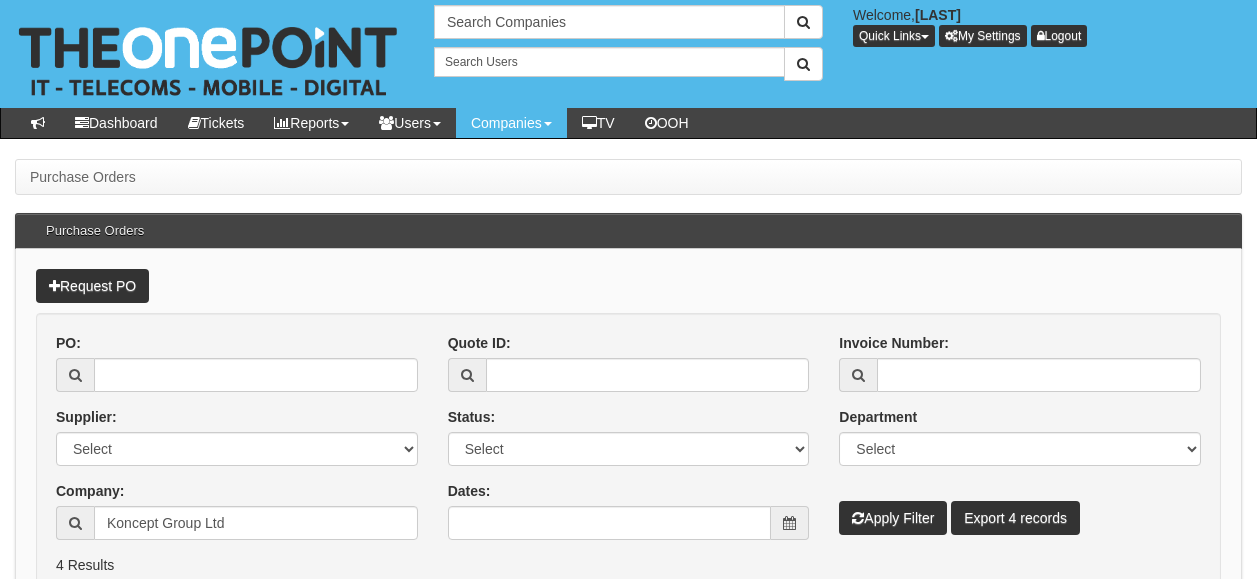 scroll, scrollTop: 0, scrollLeft: 0, axis: both 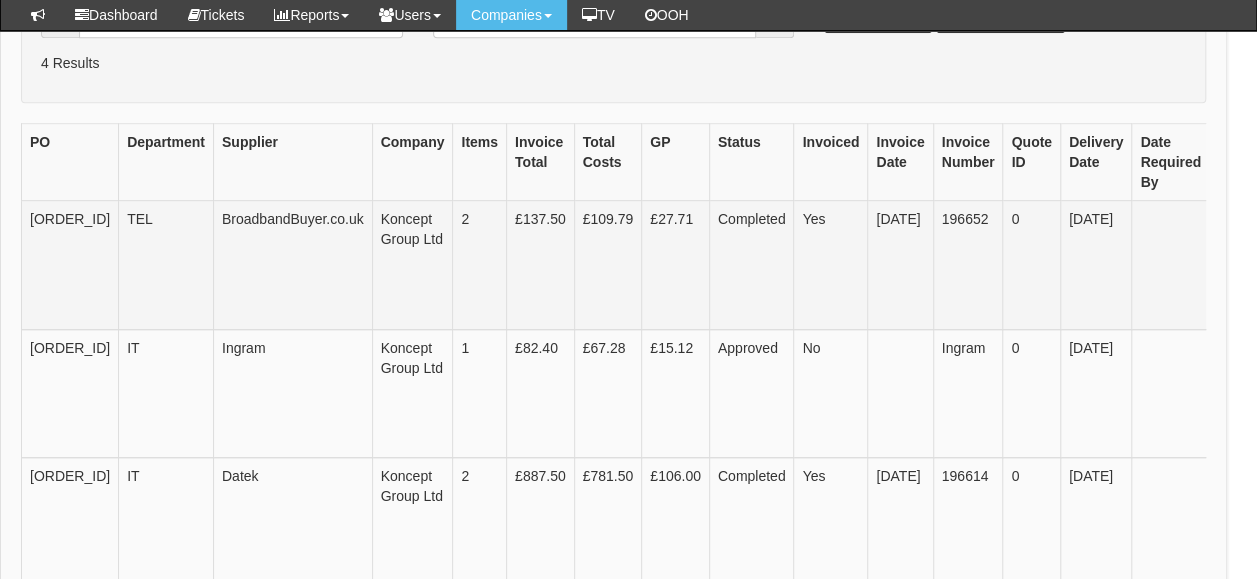 click at bounding box center (1171, 265) 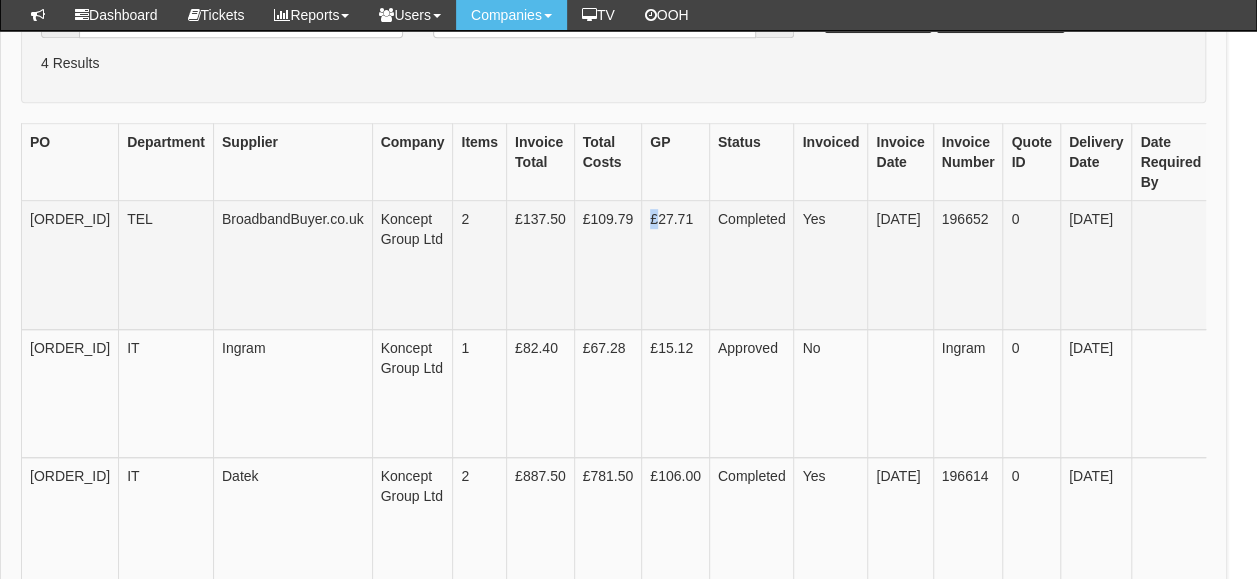 click on "£27.71" at bounding box center [676, 265] 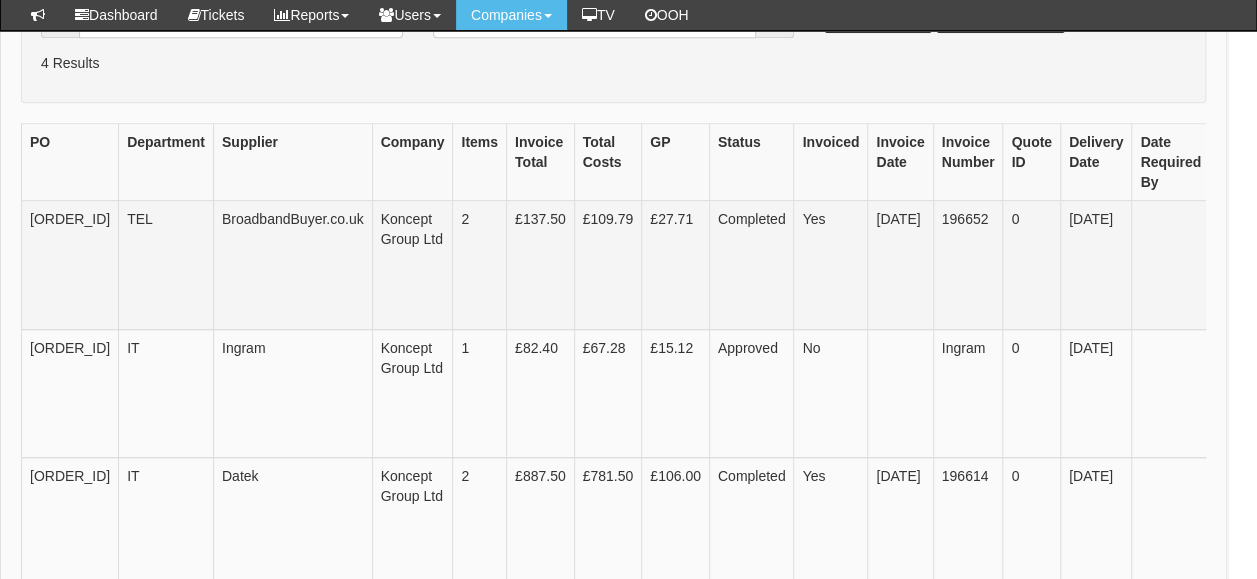 drag, startPoint x: 640, startPoint y: 244, endPoint x: 894, endPoint y: 237, distance: 254.09644 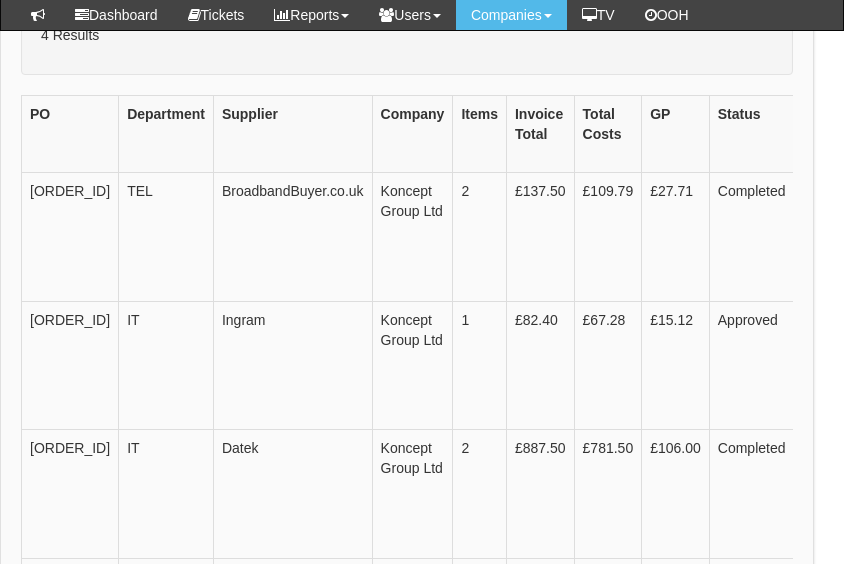 scroll, scrollTop: 1116, scrollLeft: 15, axis: both 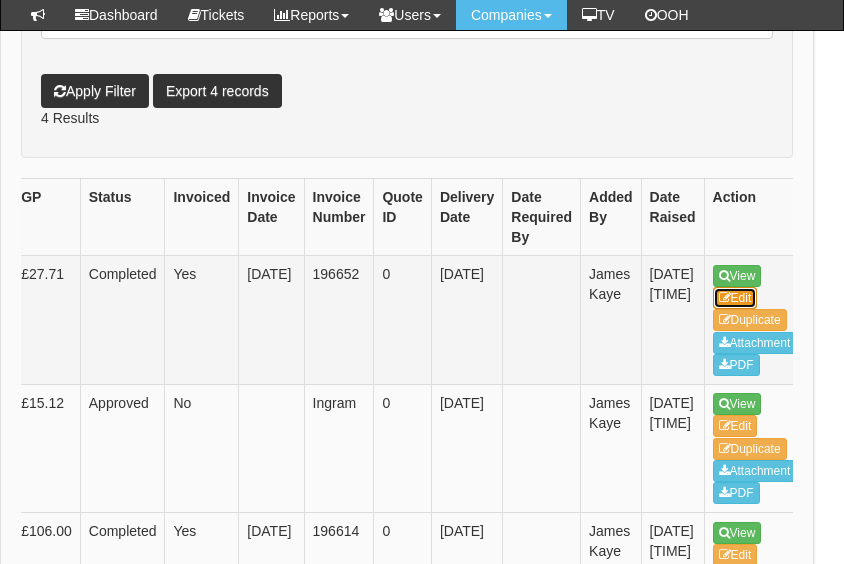 click on "Edit" at bounding box center (735, 298) 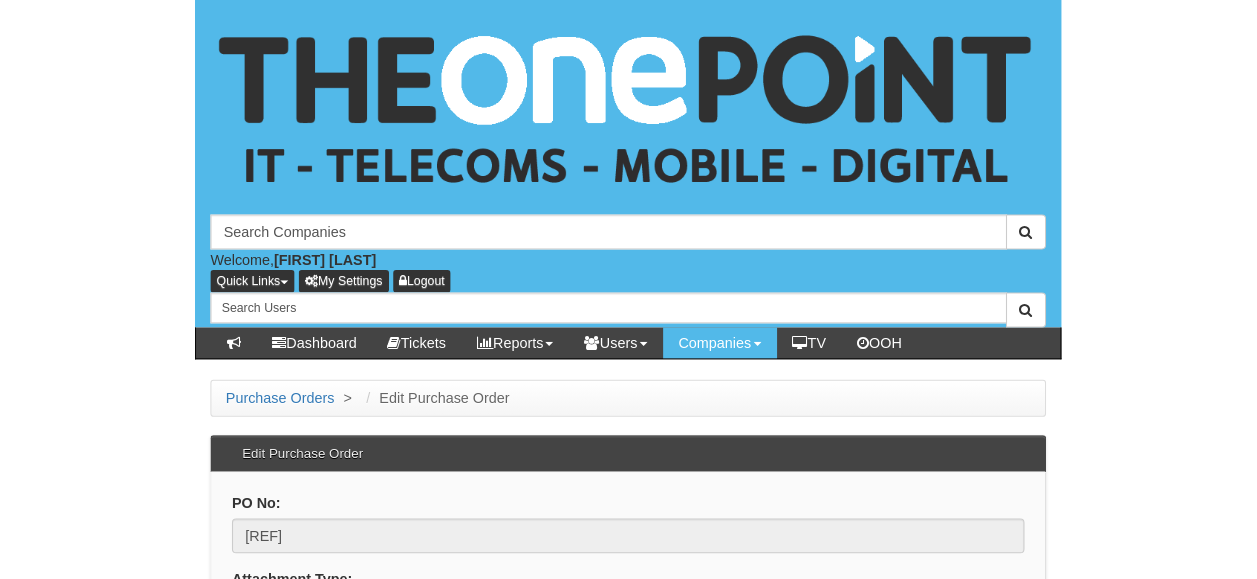 scroll, scrollTop: 0, scrollLeft: 0, axis: both 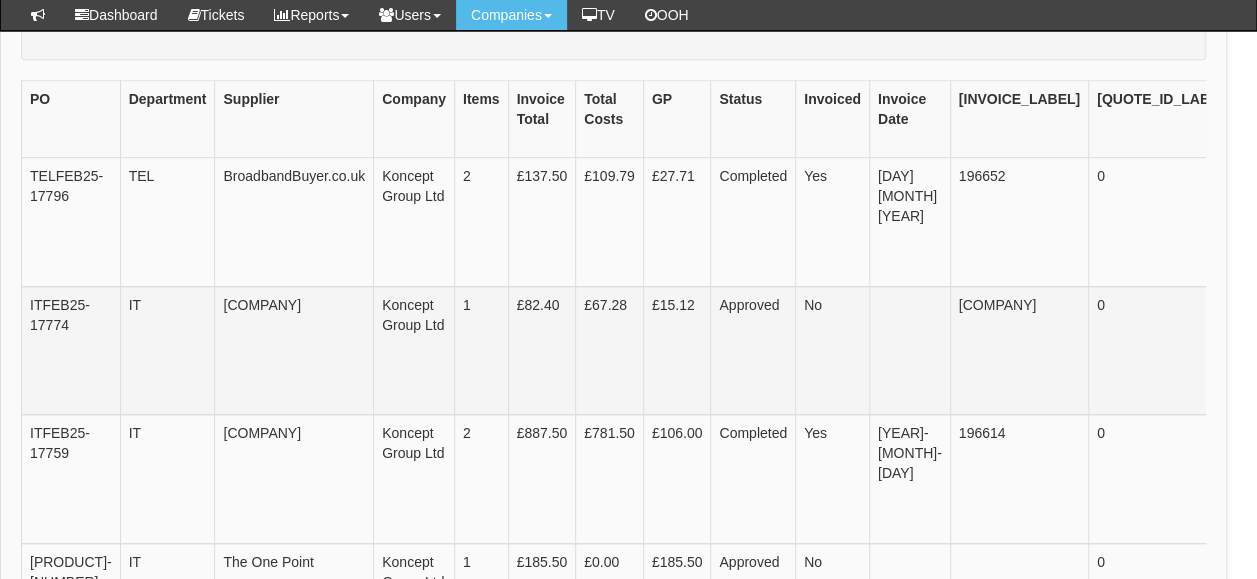 click on "1" at bounding box center (481, 222) 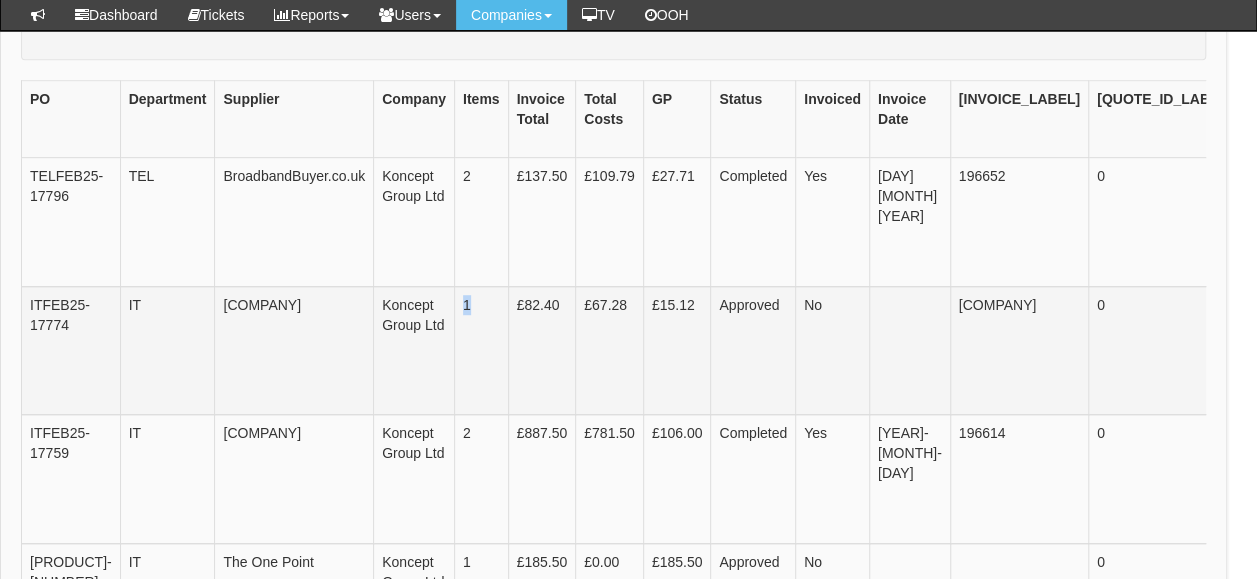 click on "1" at bounding box center [481, 222] 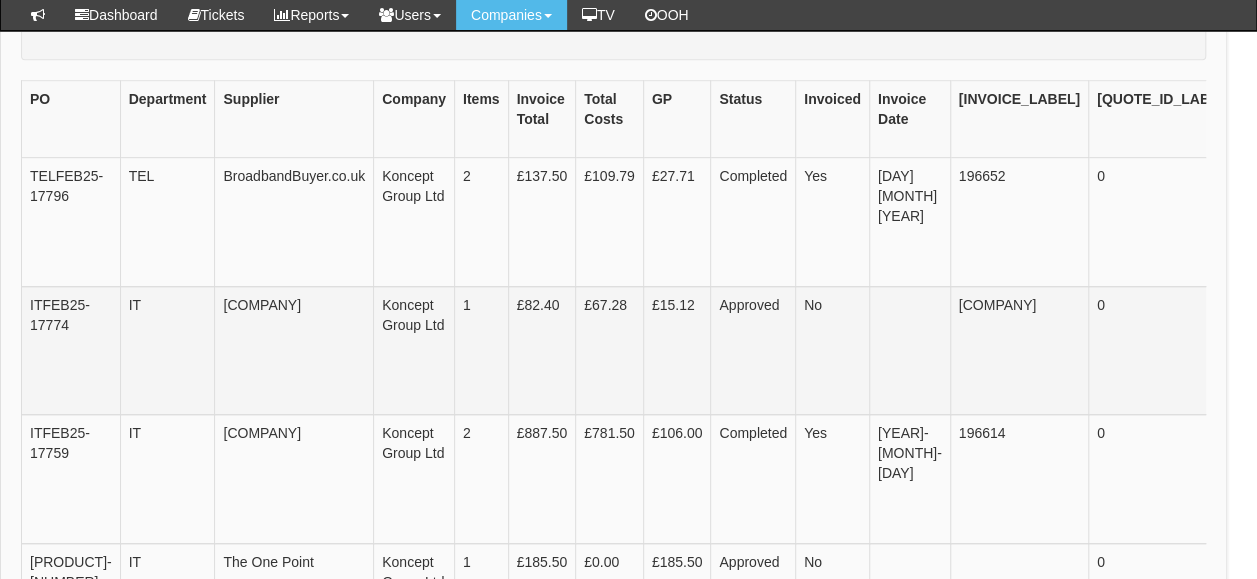 click on "£15.12" at bounding box center (677, 222) 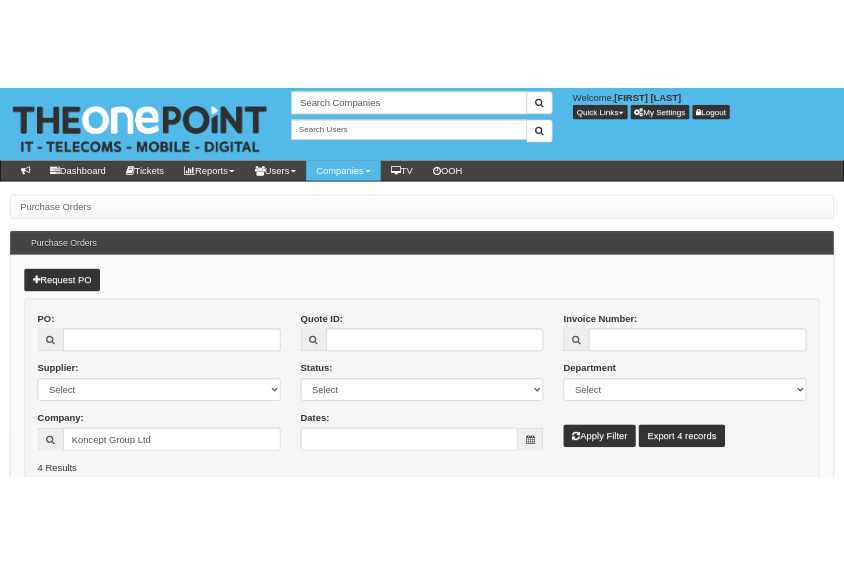 scroll, scrollTop: 544, scrollLeft: 15, axis: both 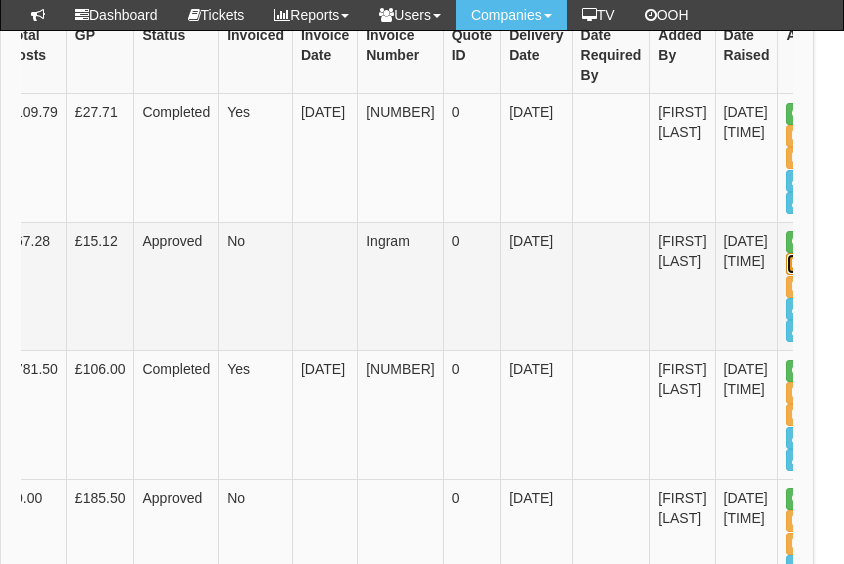 click on "Edit" at bounding box center [808, 264] 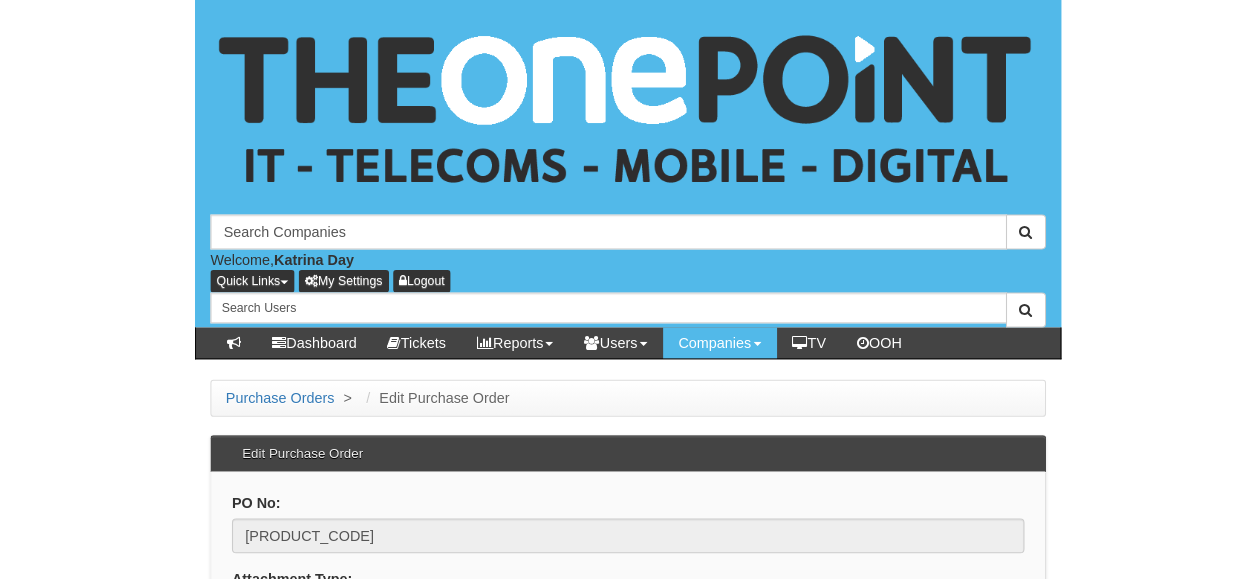scroll, scrollTop: 0, scrollLeft: 0, axis: both 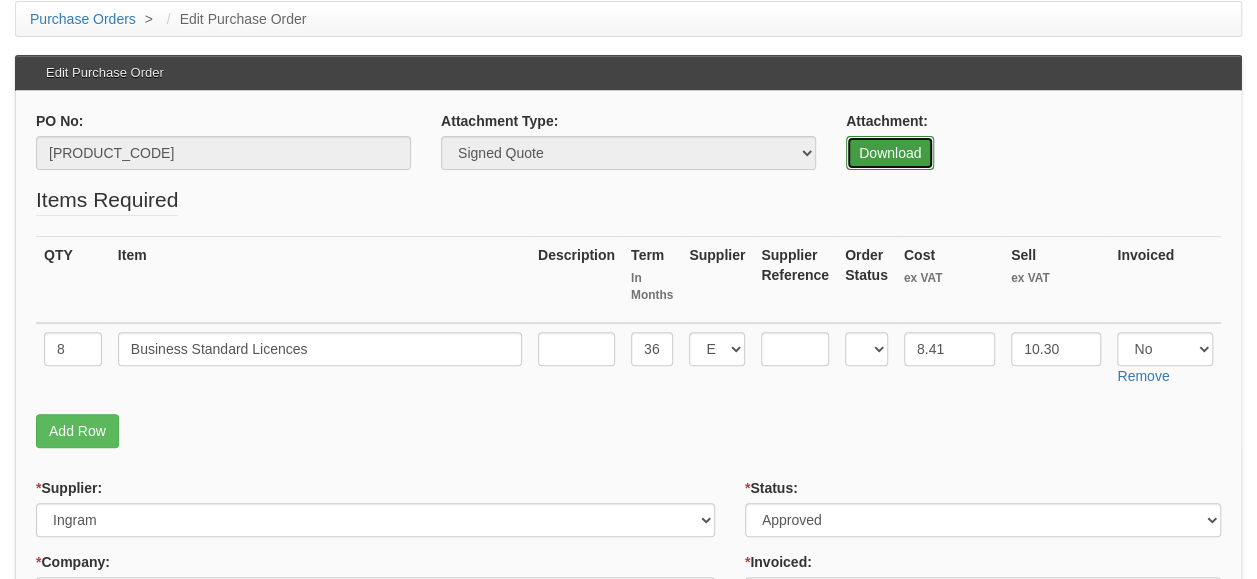 click on "Download" at bounding box center (890, 153) 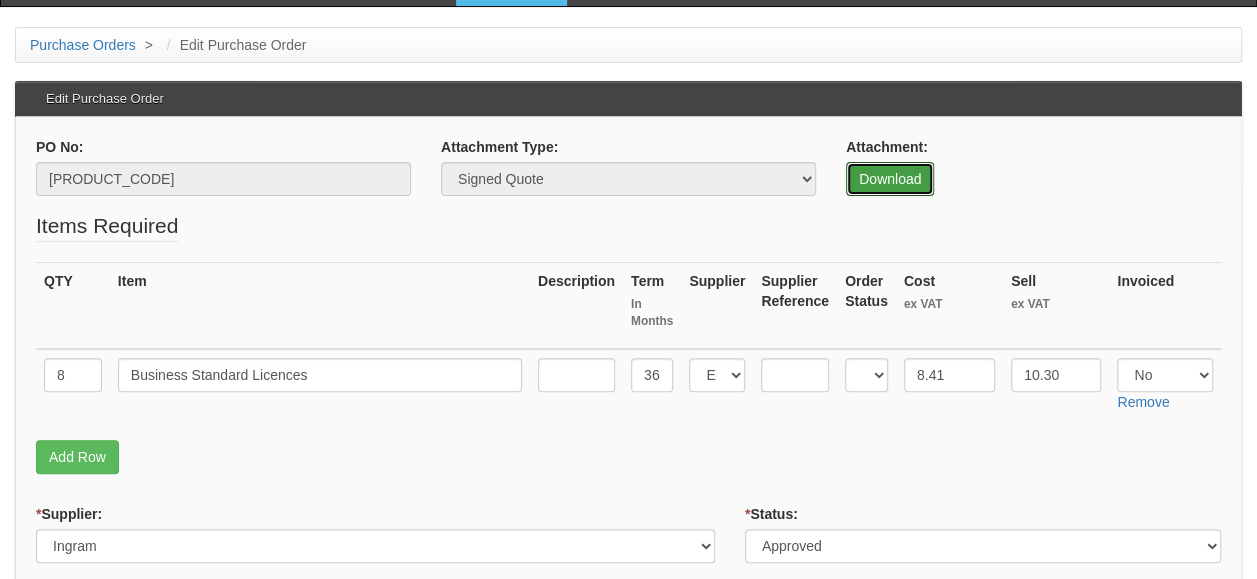 scroll, scrollTop: 0, scrollLeft: 0, axis: both 